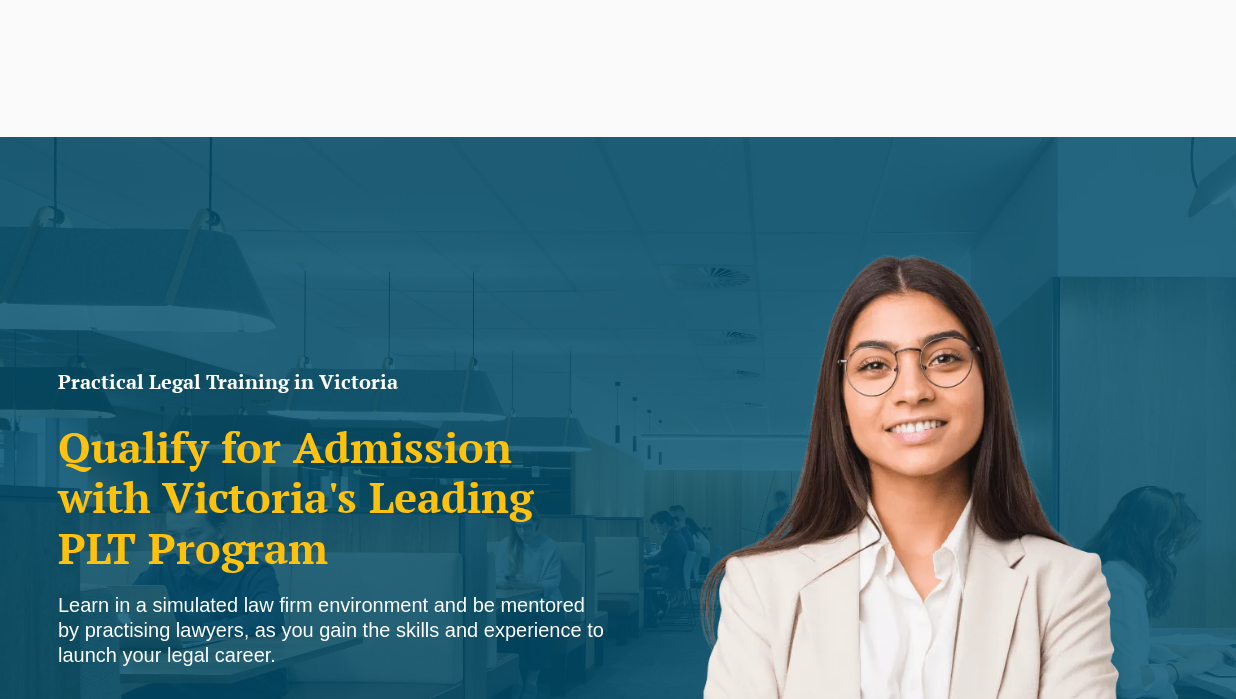 scroll, scrollTop: 0, scrollLeft: 0, axis: both 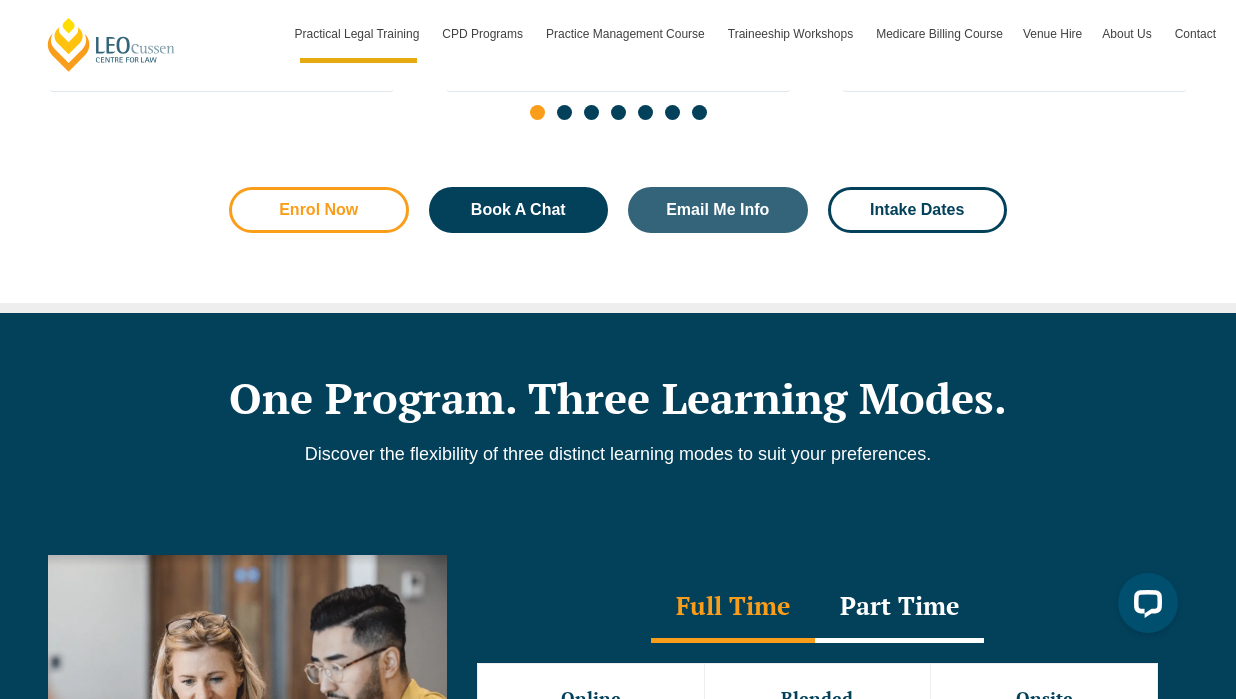 click on "Enrol Now" at bounding box center [319, 210] 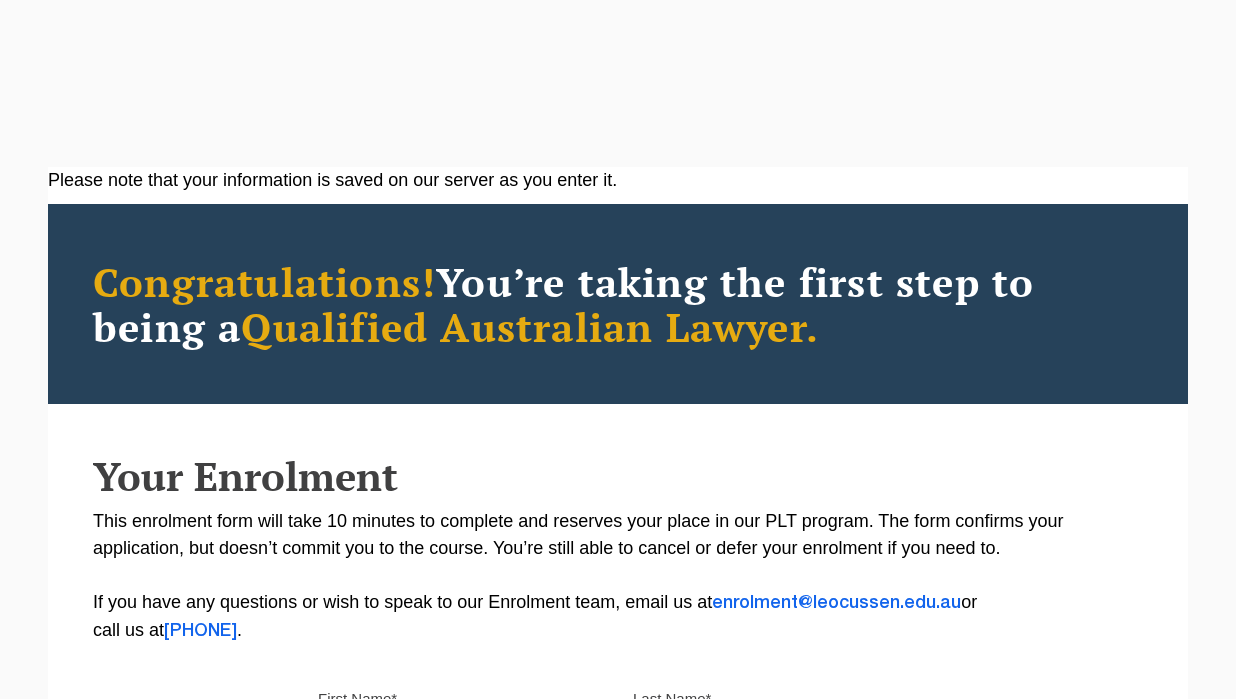 scroll, scrollTop: 0, scrollLeft: 0, axis: both 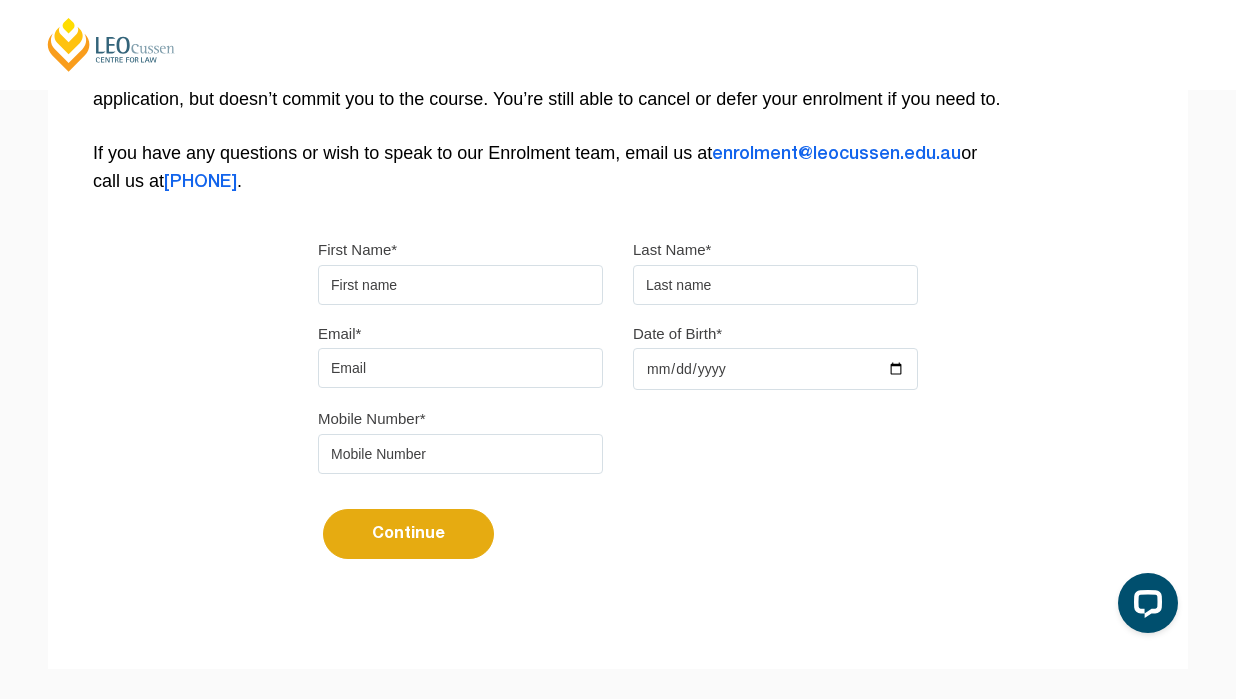 click on "First Name*" at bounding box center [460, 285] 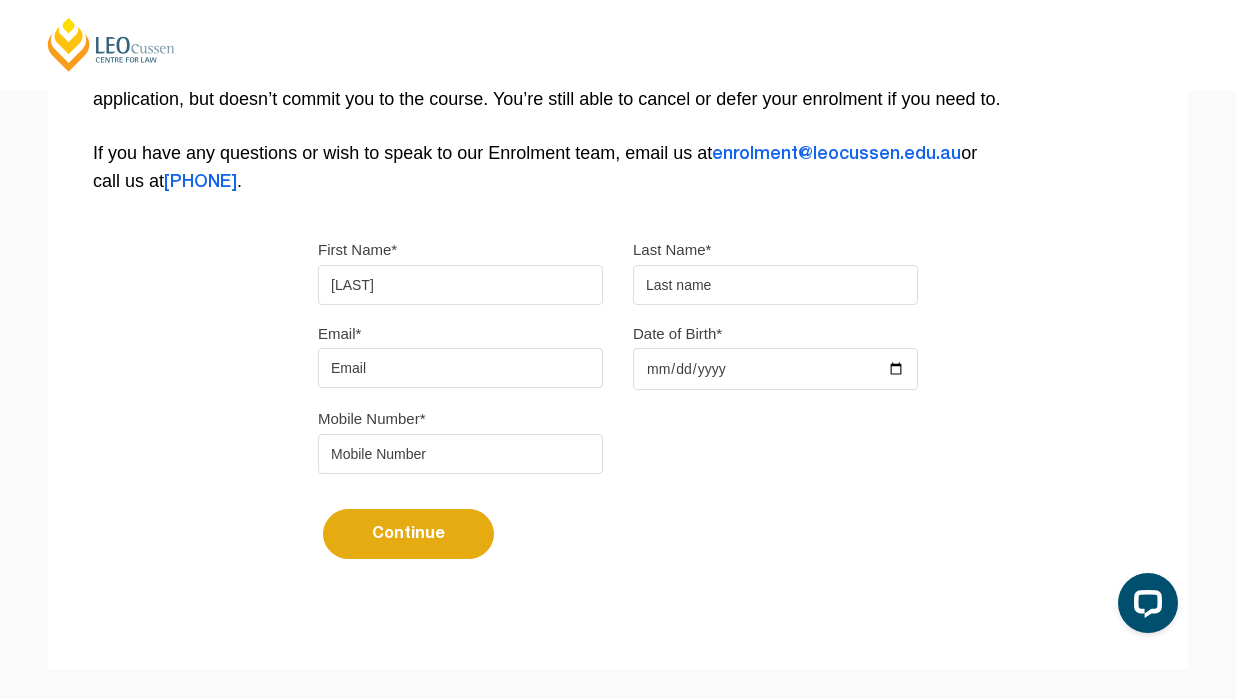 type on "[LAST]" 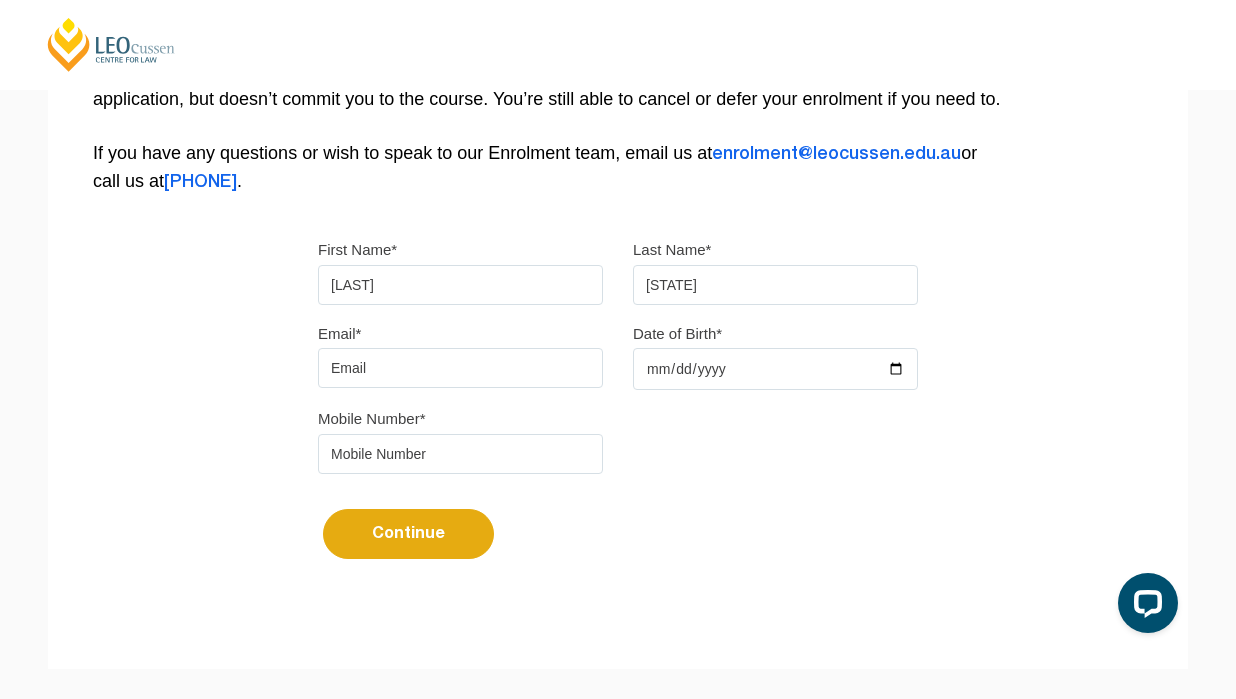 type on "I" 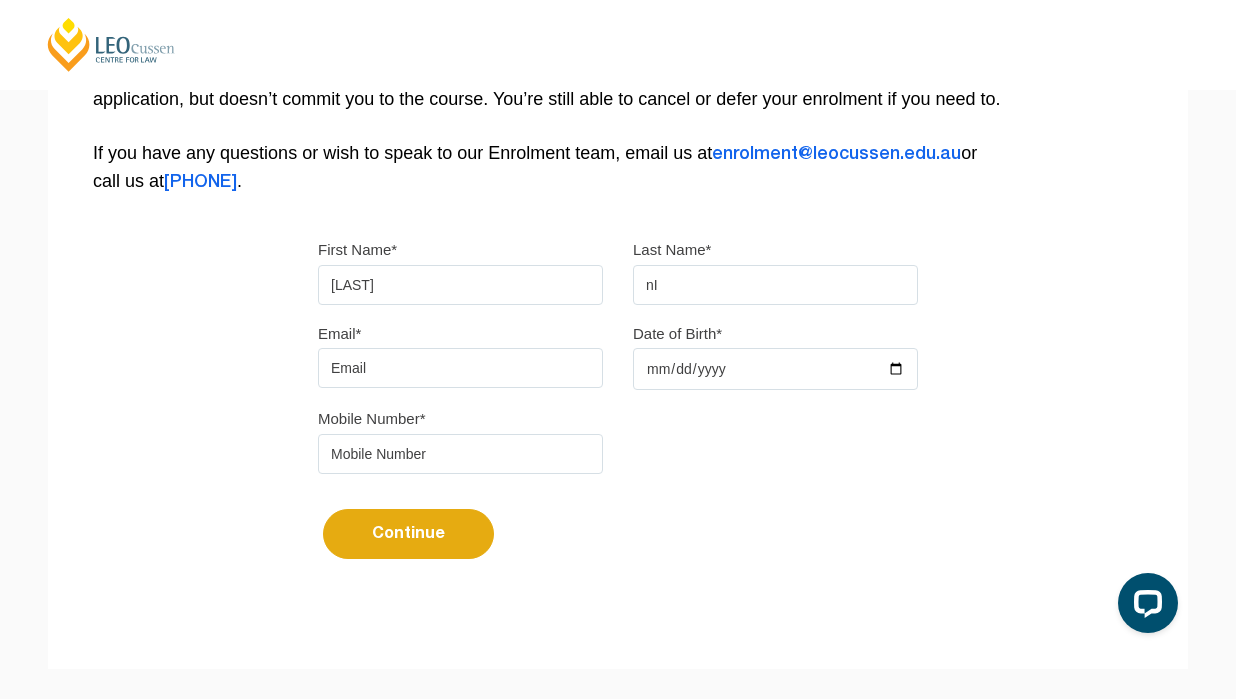 type on "n" 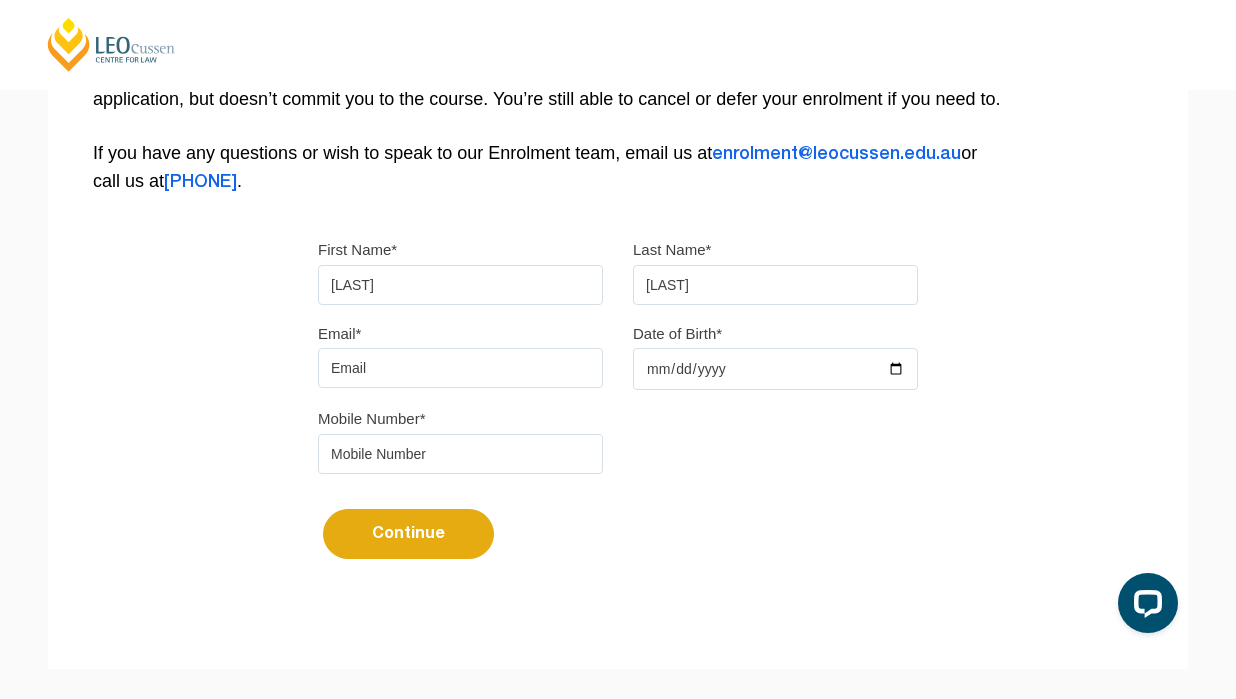 type on "Niu" 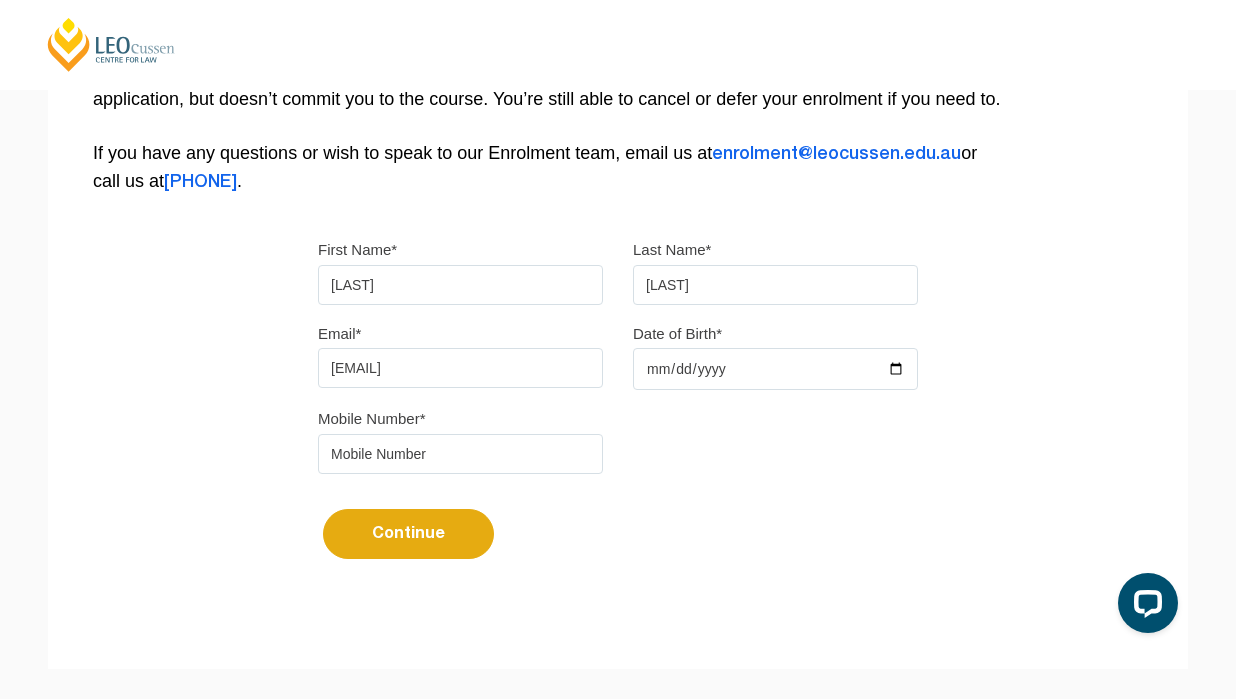 type on "ncy_n@sina.com" 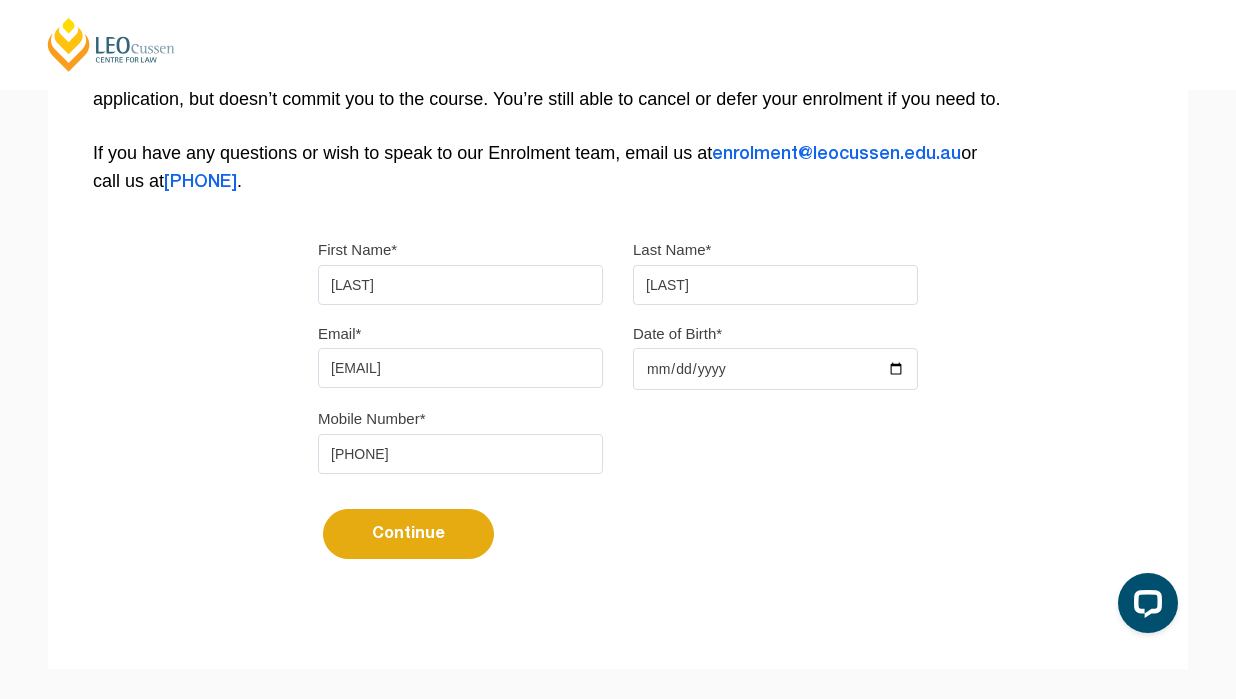 type on "0418867233" 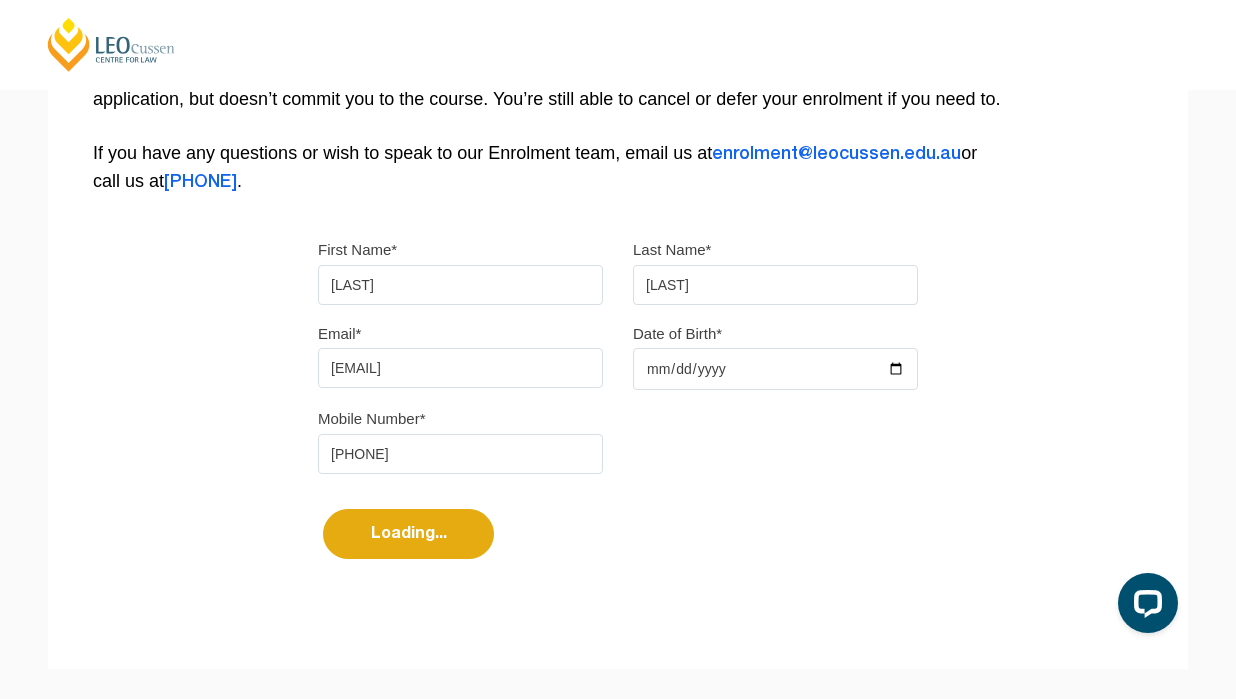 select 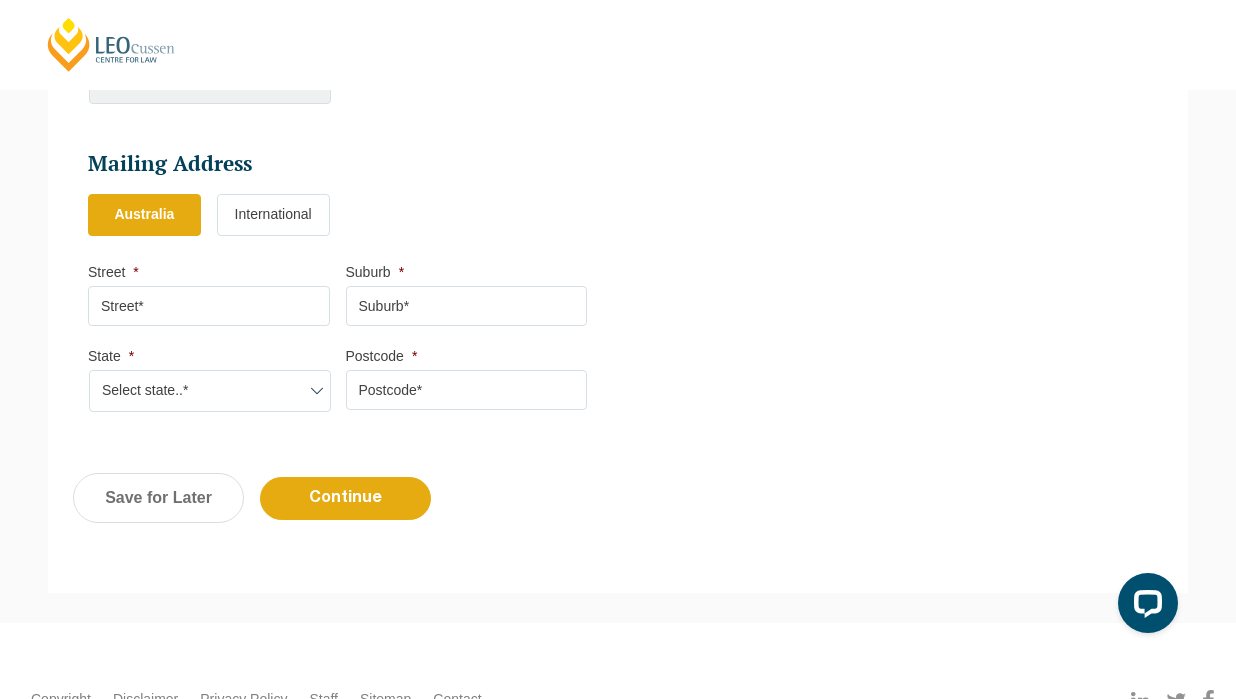 scroll, scrollTop: 1243, scrollLeft: 0, axis: vertical 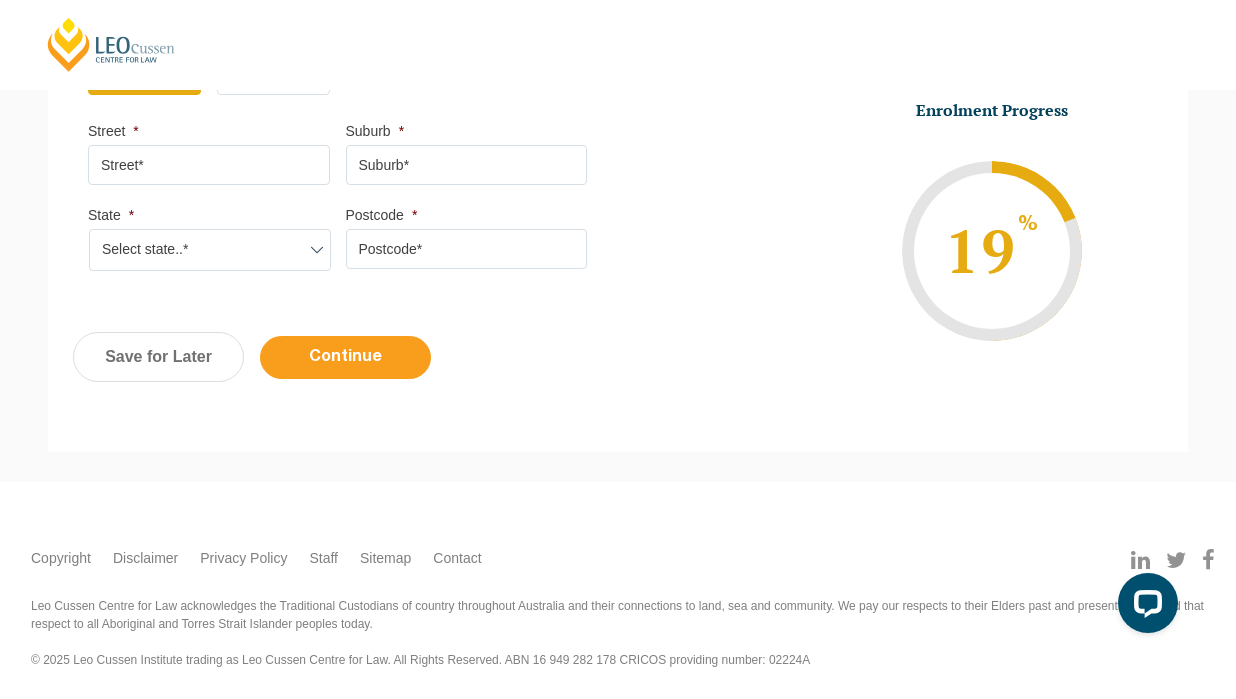 click on "Continue" at bounding box center [345, 357] 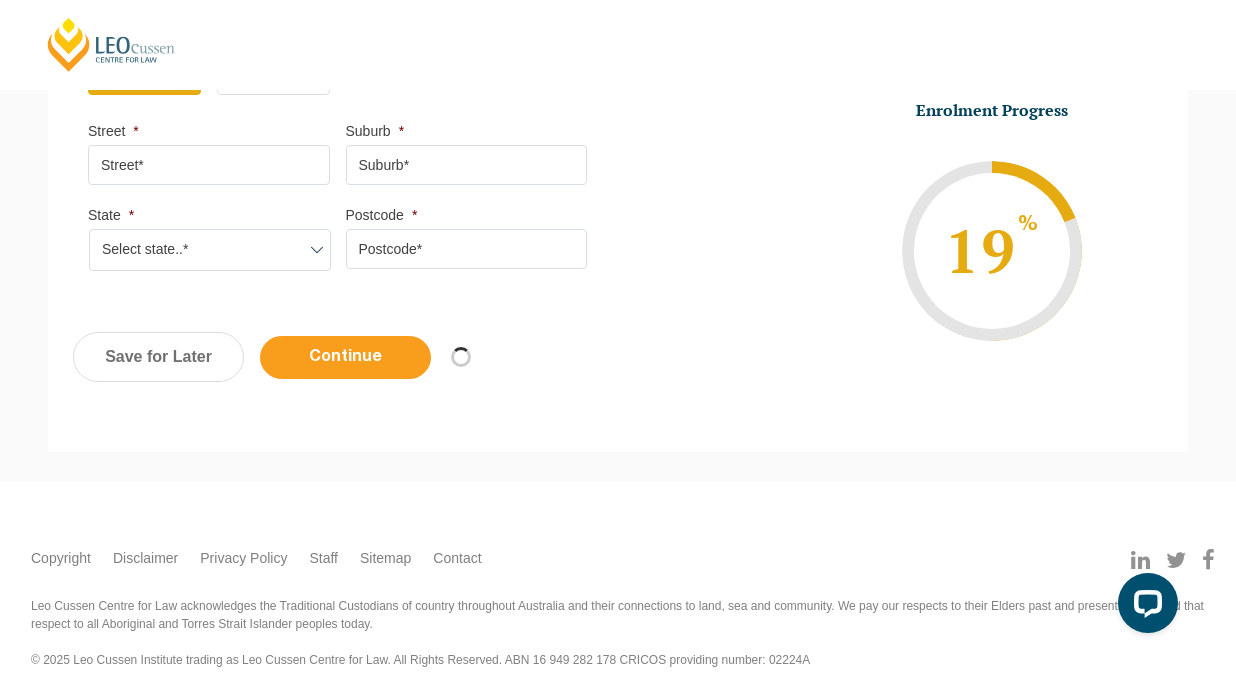 select 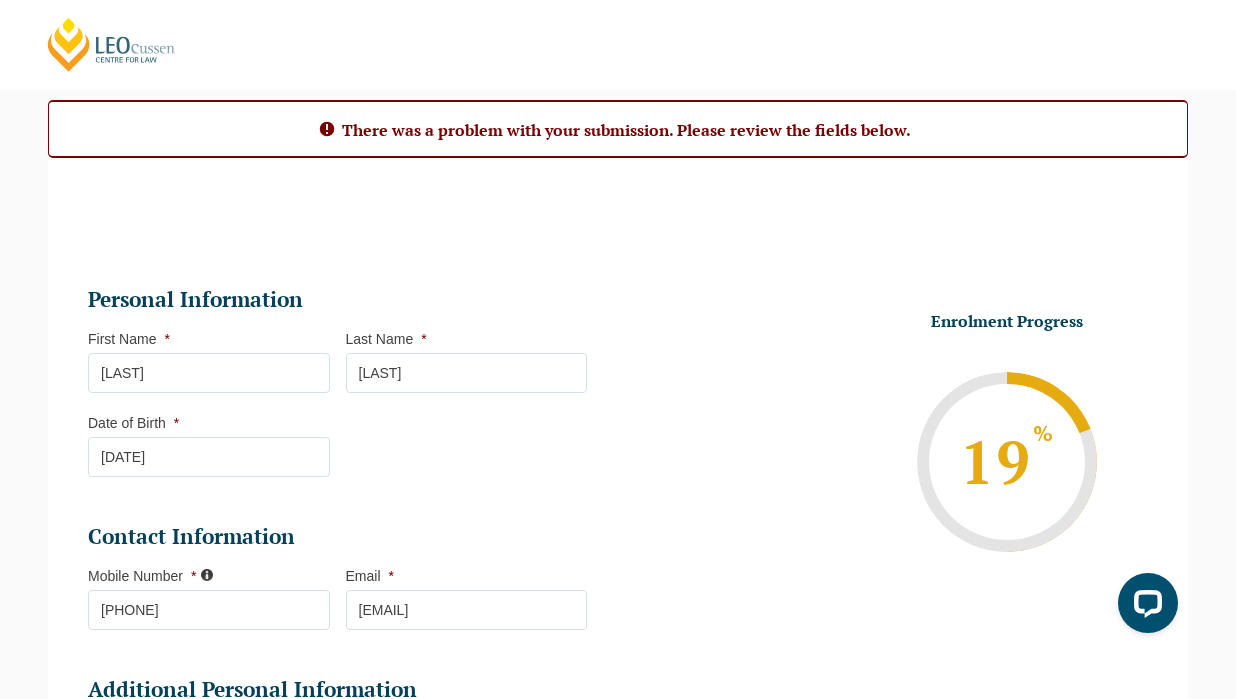 scroll, scrollTop: 0, scrollLeft: 0, axis: both 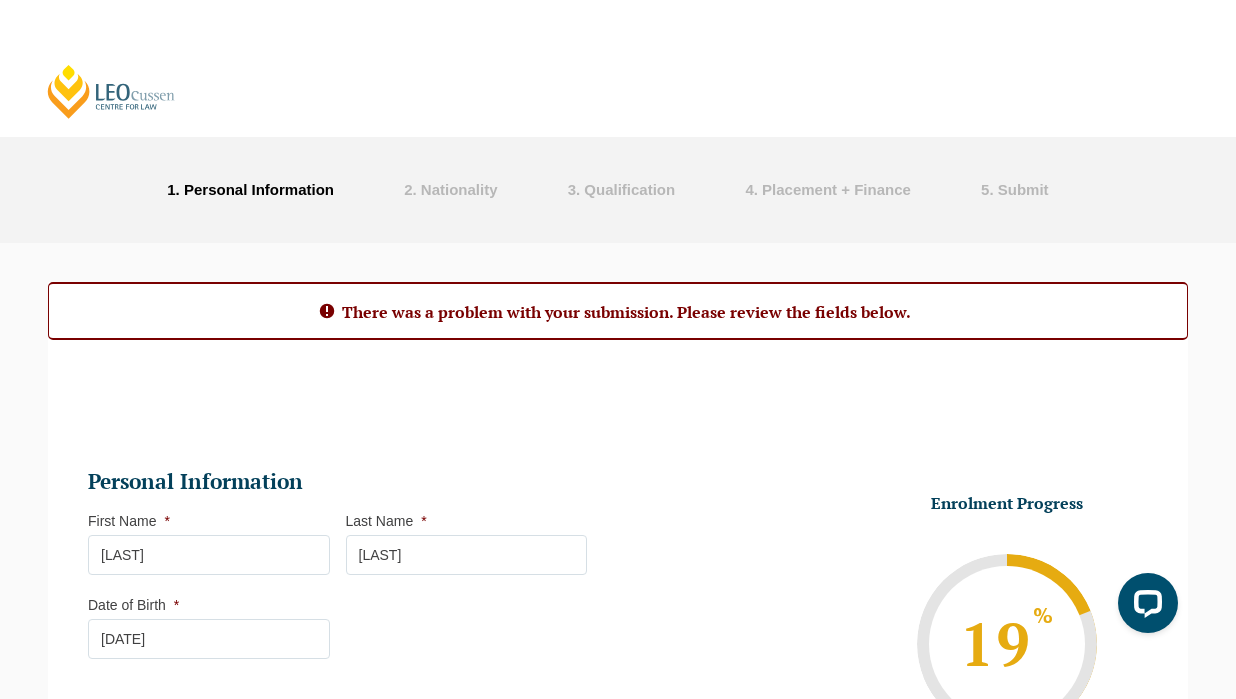 select 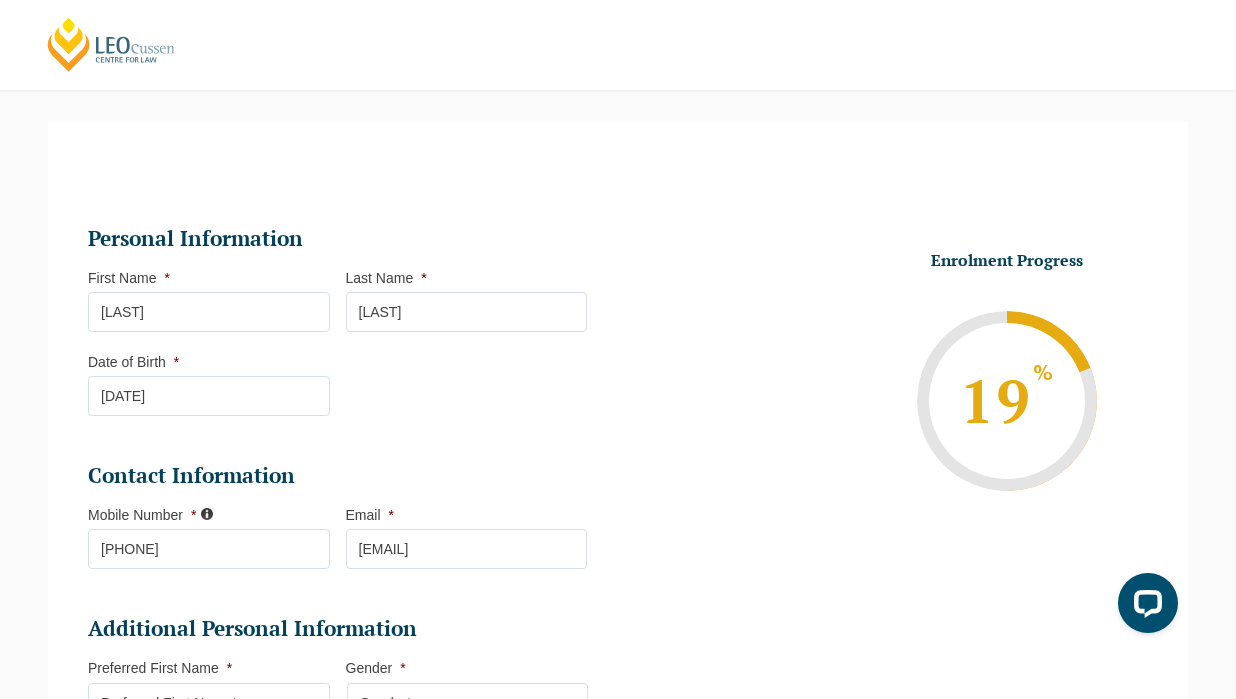 scroll, scrollTop: 173, scrollLeft: 0, axis: vertical 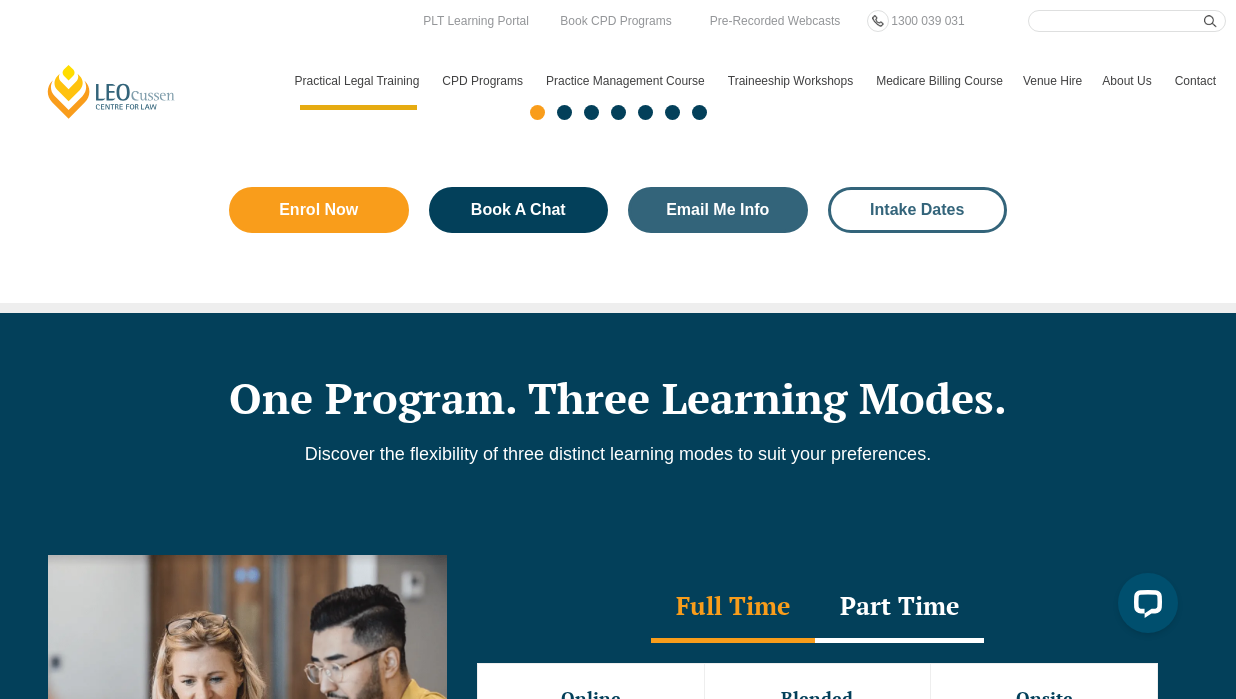 click on "Intake Dates" at bounding box center [917, 210] 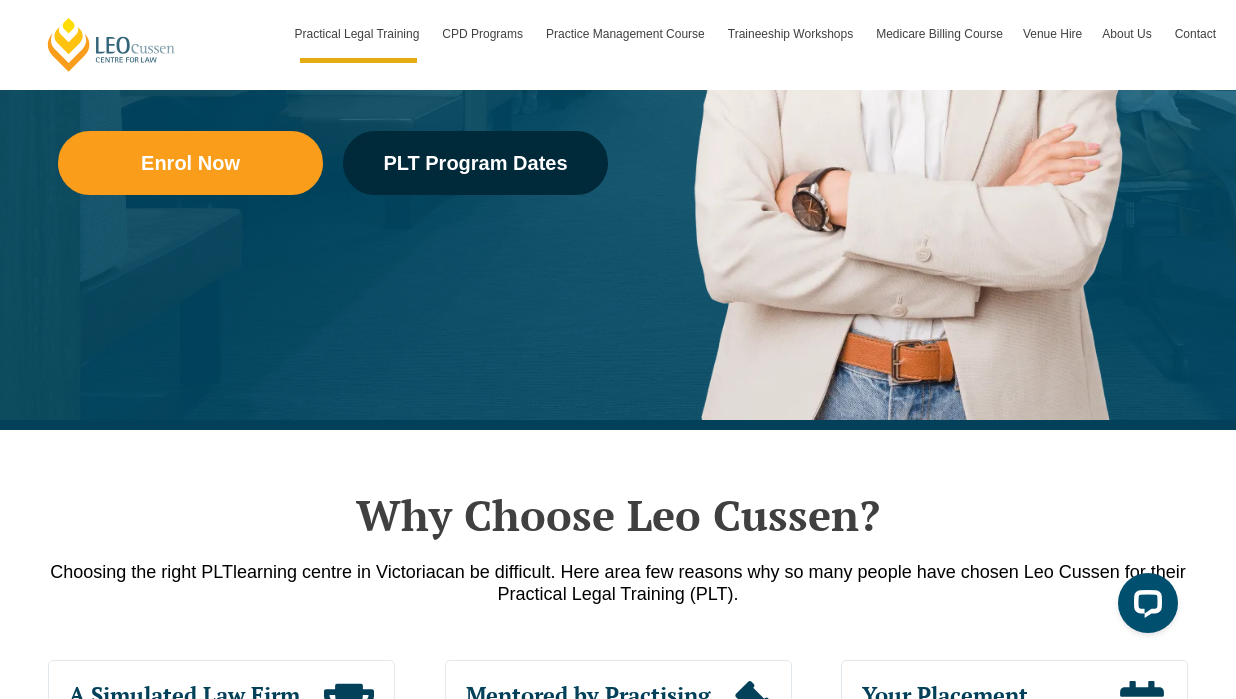 scroll, scrollTop: 0, scrollLeft: 0, axis: both 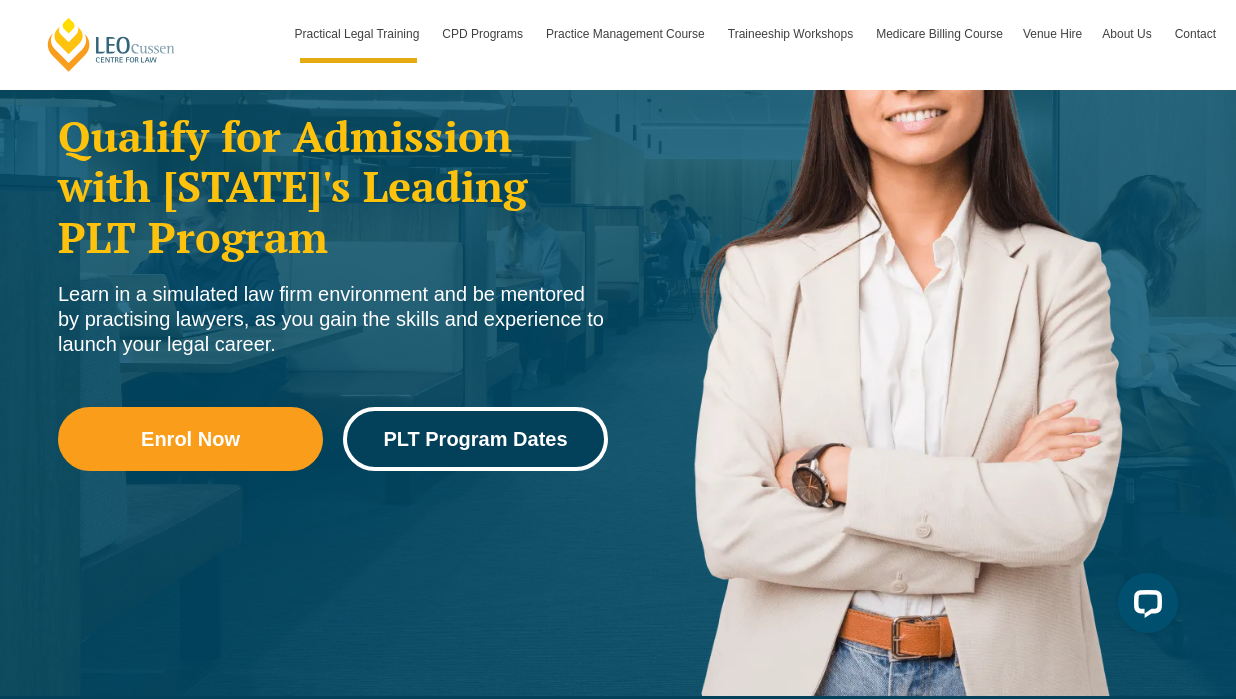click on "PLT Program Dates" at bounding box center [475, 439] 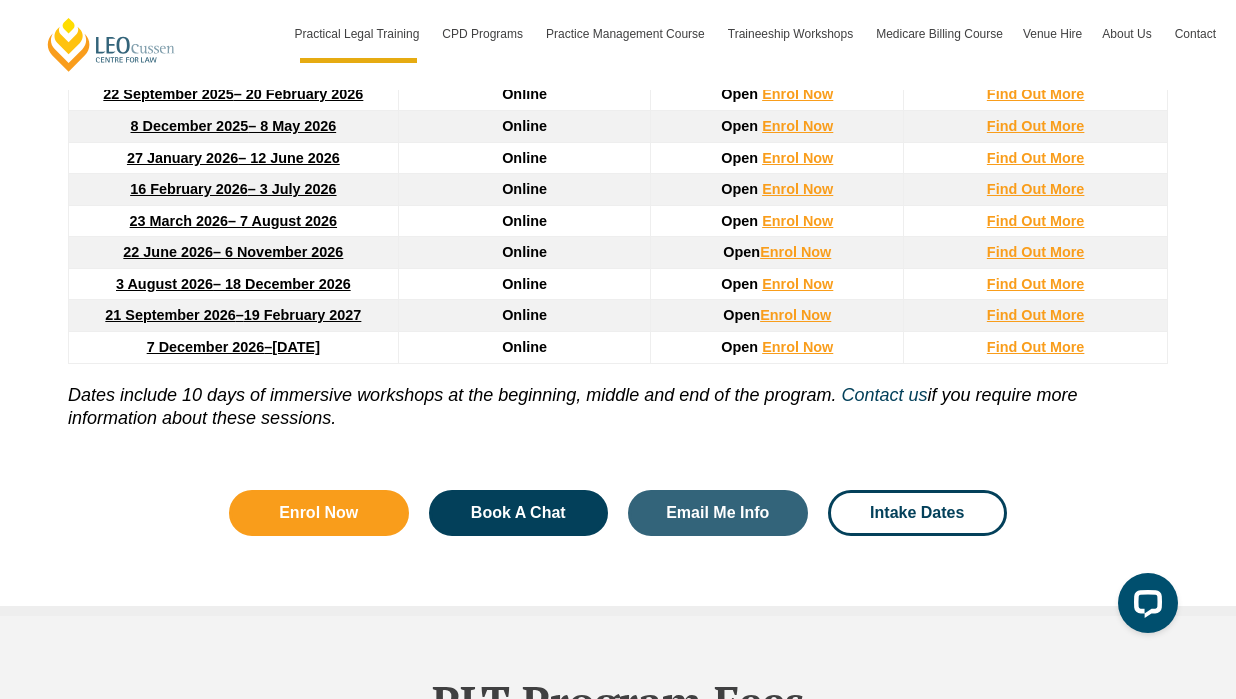 scroll, scrollTop: 3117, scrollLeft: 0, axis: vertical 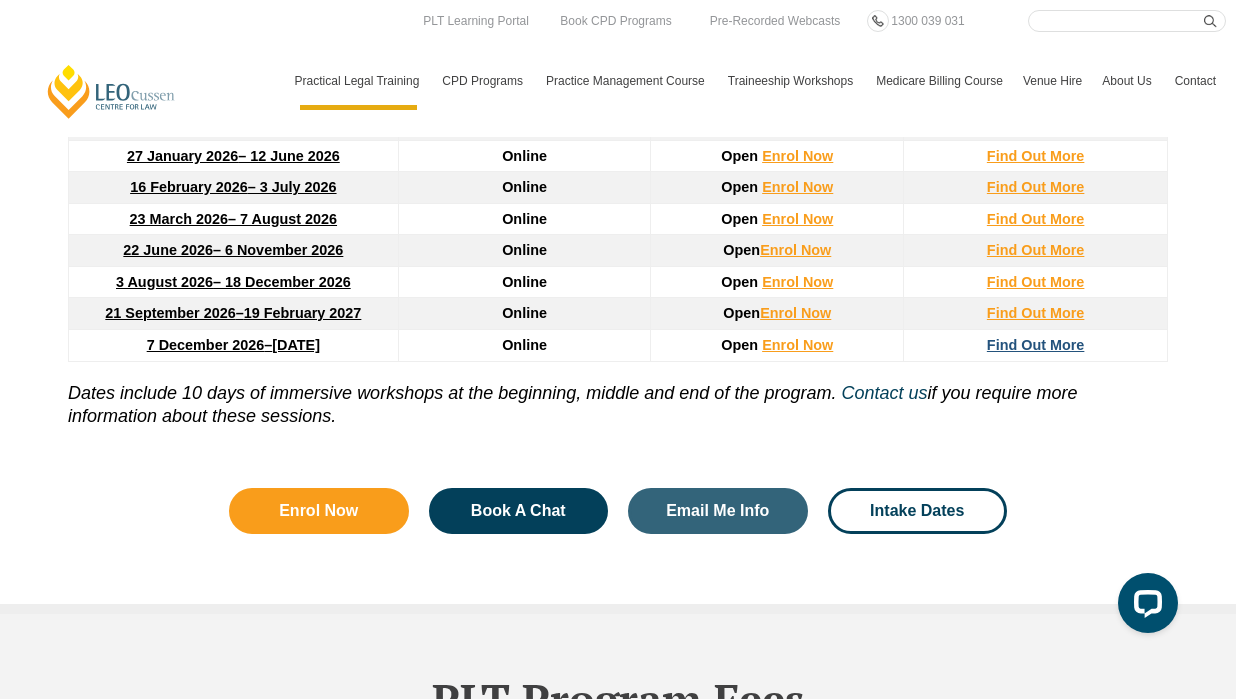 click on "Find Out More" at bounding box center [1036, 345] 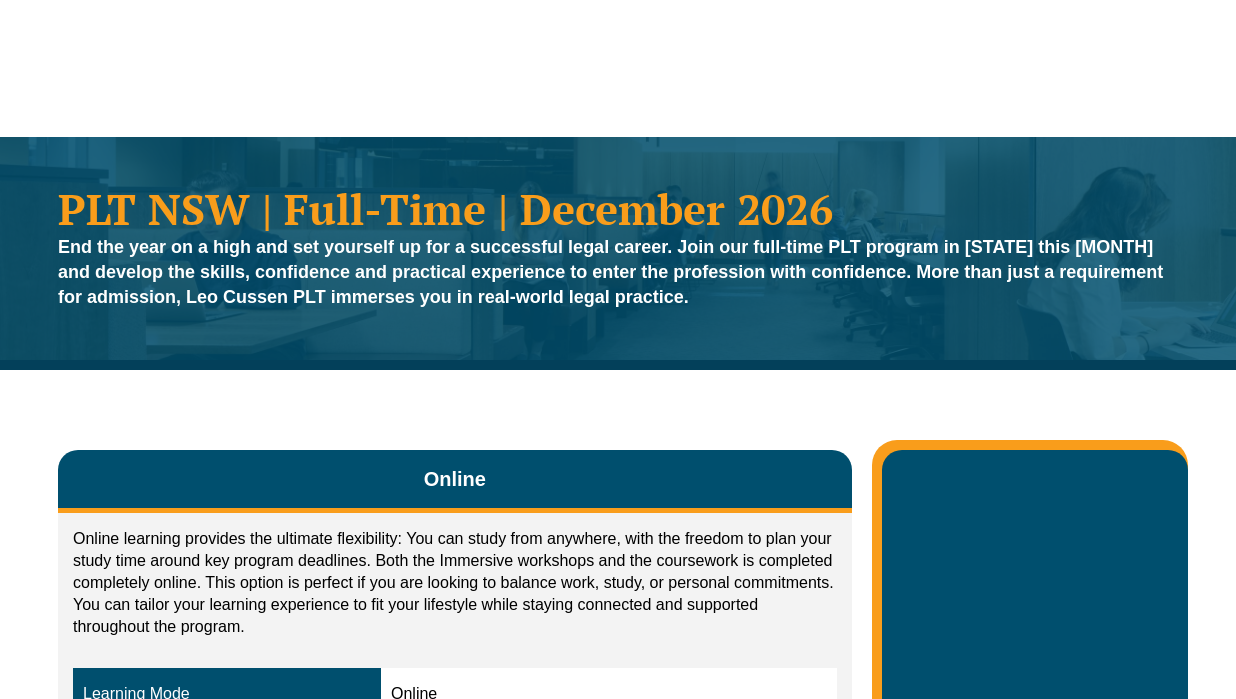scroll, scrollTop: 0, scrollLeft: 0, axis: both 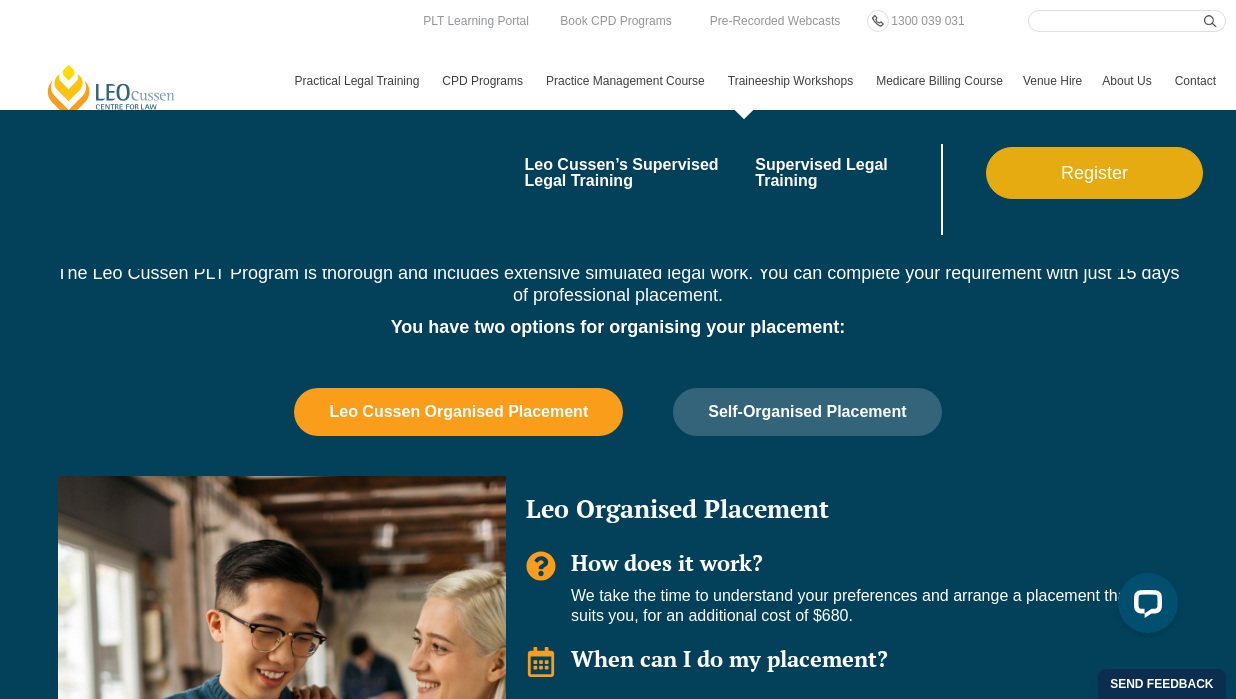 click on "Traineeship Workshops" at bounding box center [792, 81] 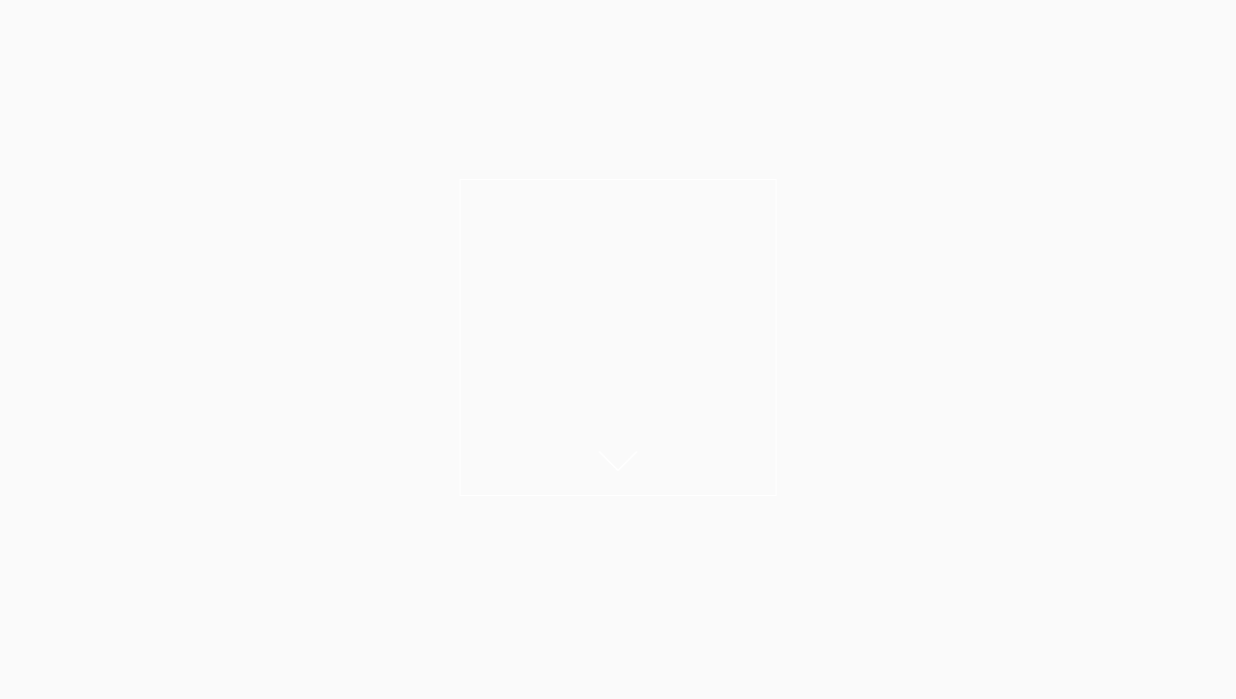 scroll, scrollTop: 0, scrollLeft: 0, axis: both 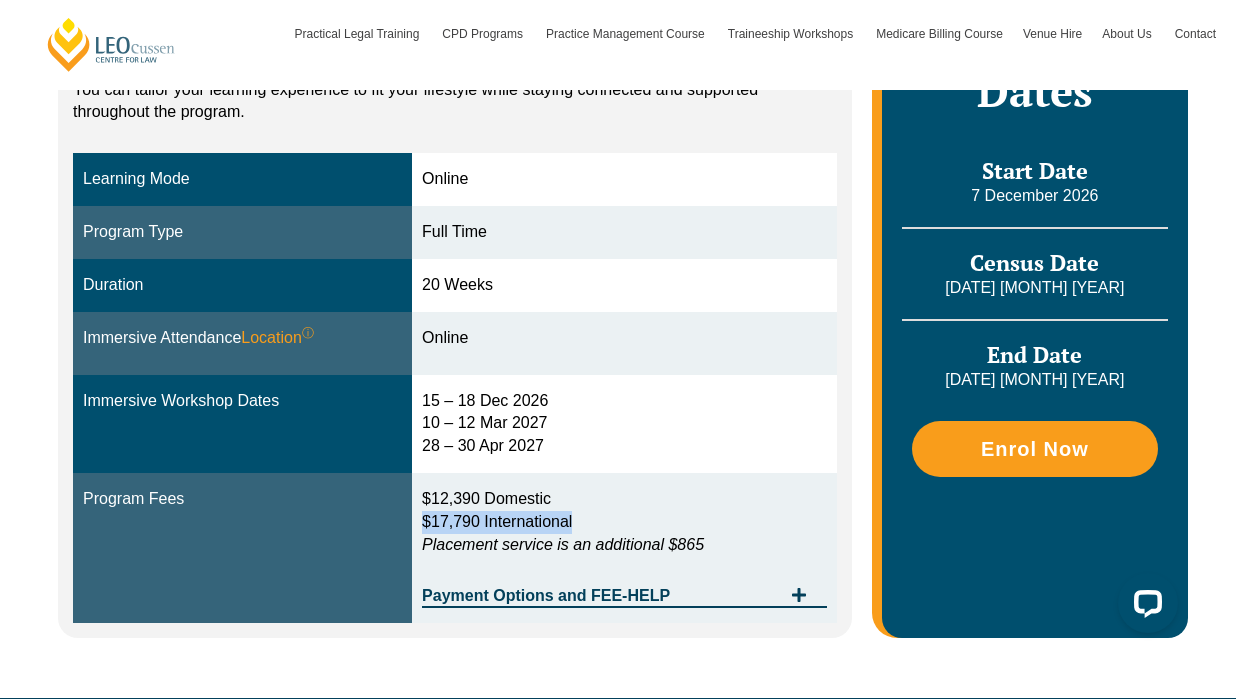 drag, startPoint x: 431, startPoint y: 524, endPoint x: 669, endPoint y: 524, distance: 238 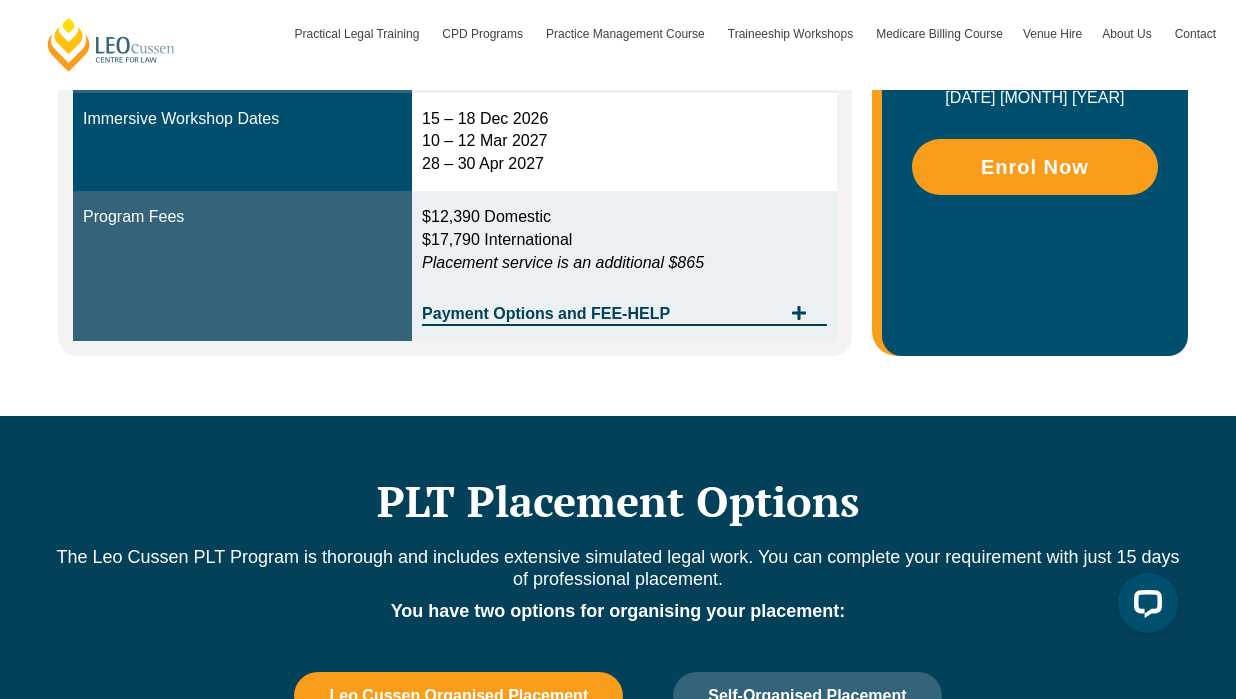 scroll, scrollTop: 796, scrollLeft: 0, axis: vertical 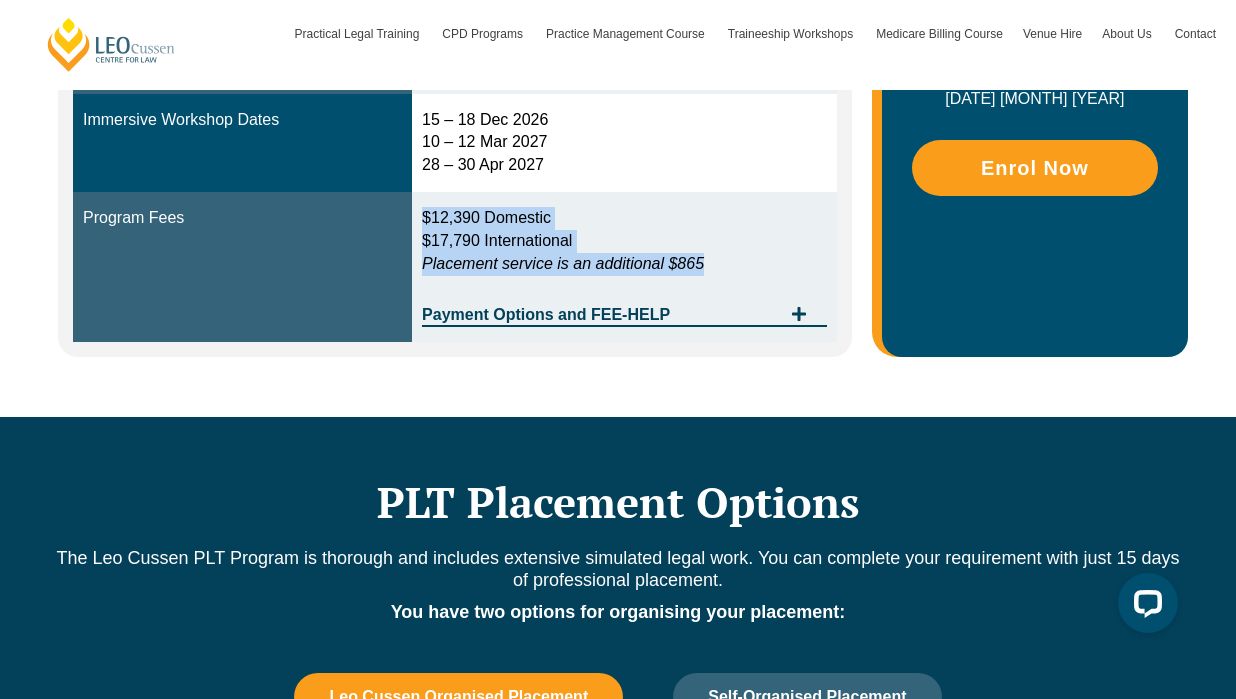 drag, startPoint x: 429, startPoint y: 217, endPoint x: 822, endPoint y: 276, distance: 397.40408 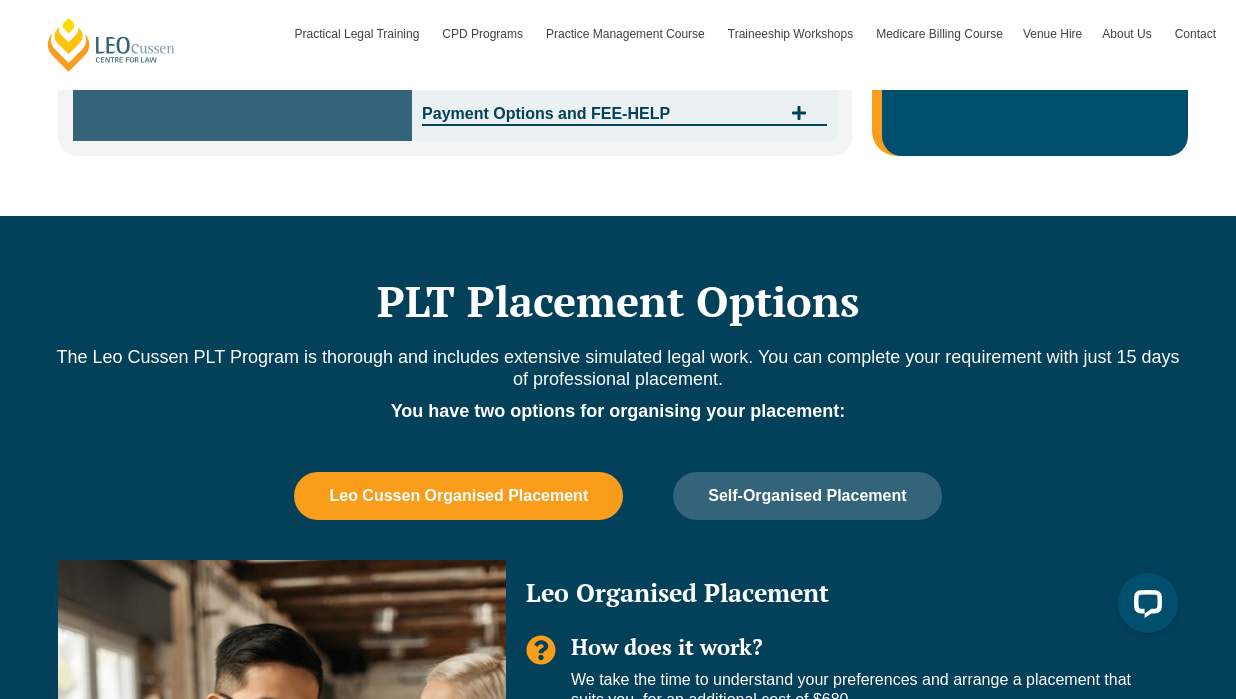 scroll, scrollTop: 1139, scrollLeft: 0, axis: vertical 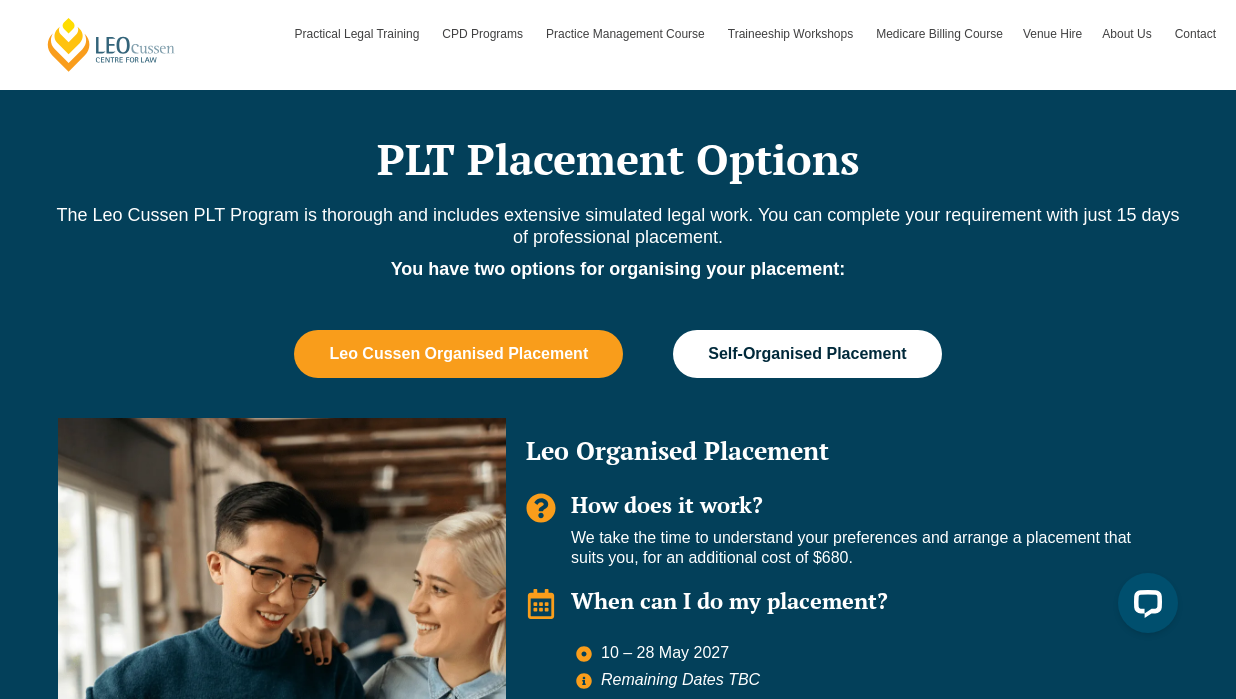 click on "Self-Organised Placement" at bounding box center [807, 354] 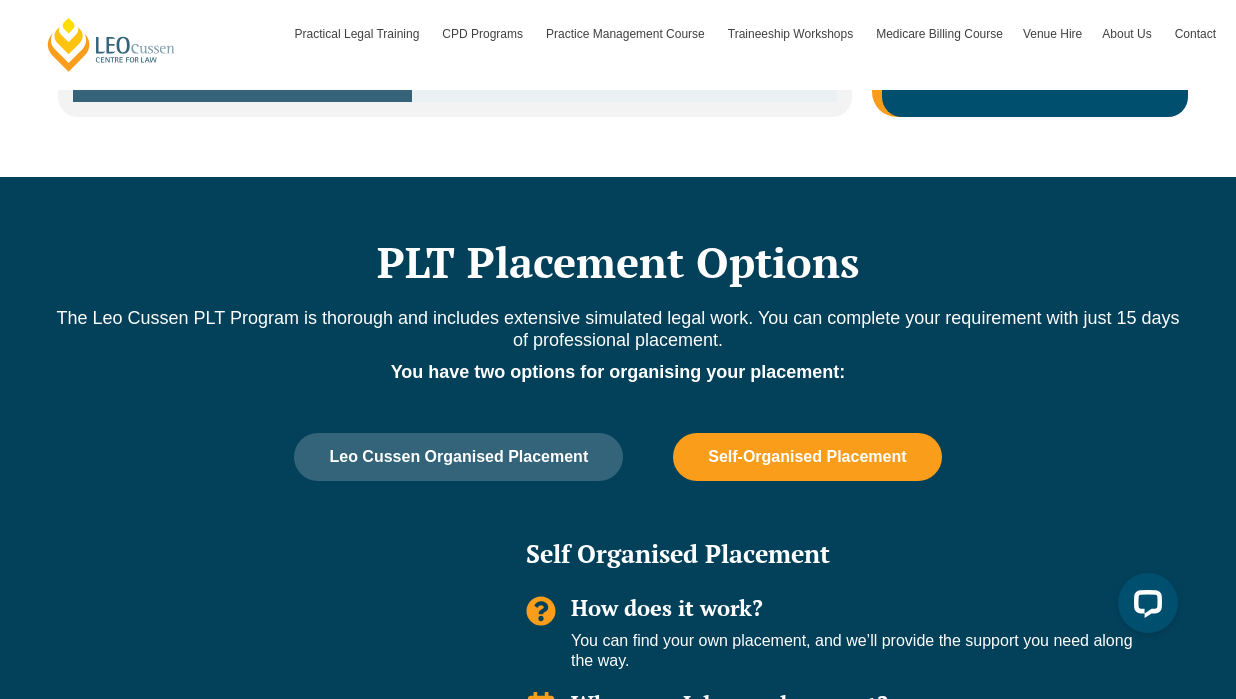 scroll, scrollTop: 0, scrollLeft: 0, axis: both 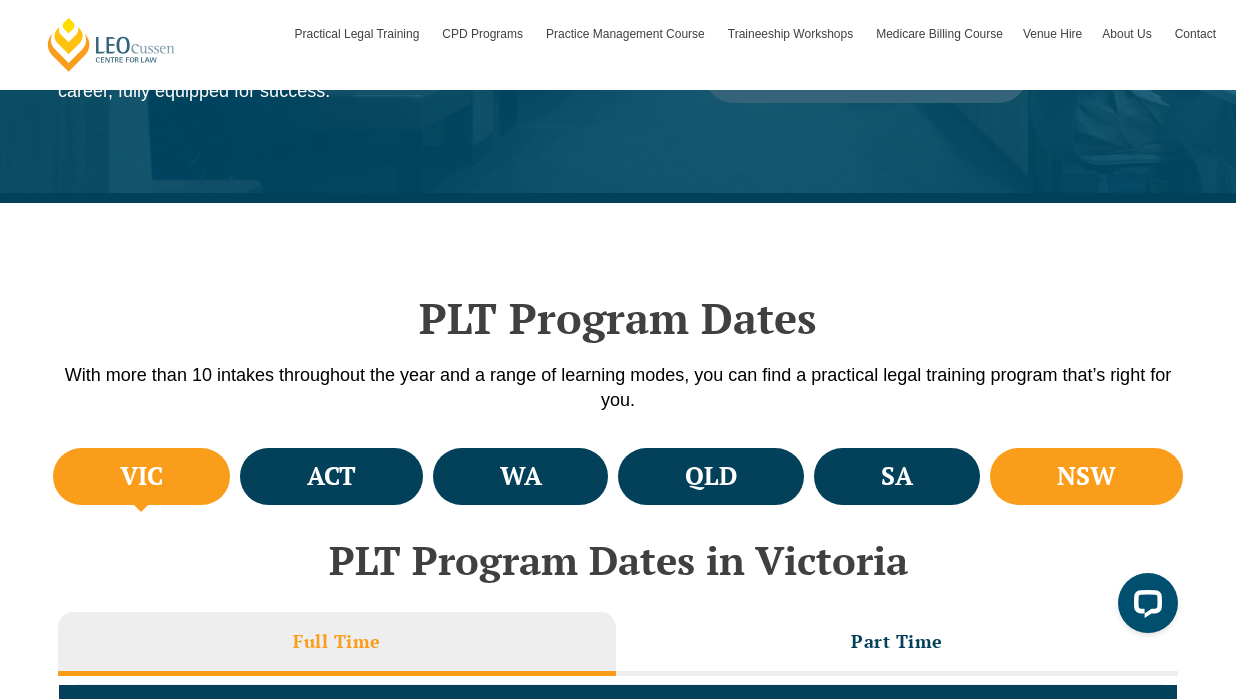 click on "NSW" at bounding box center [1086, 476] 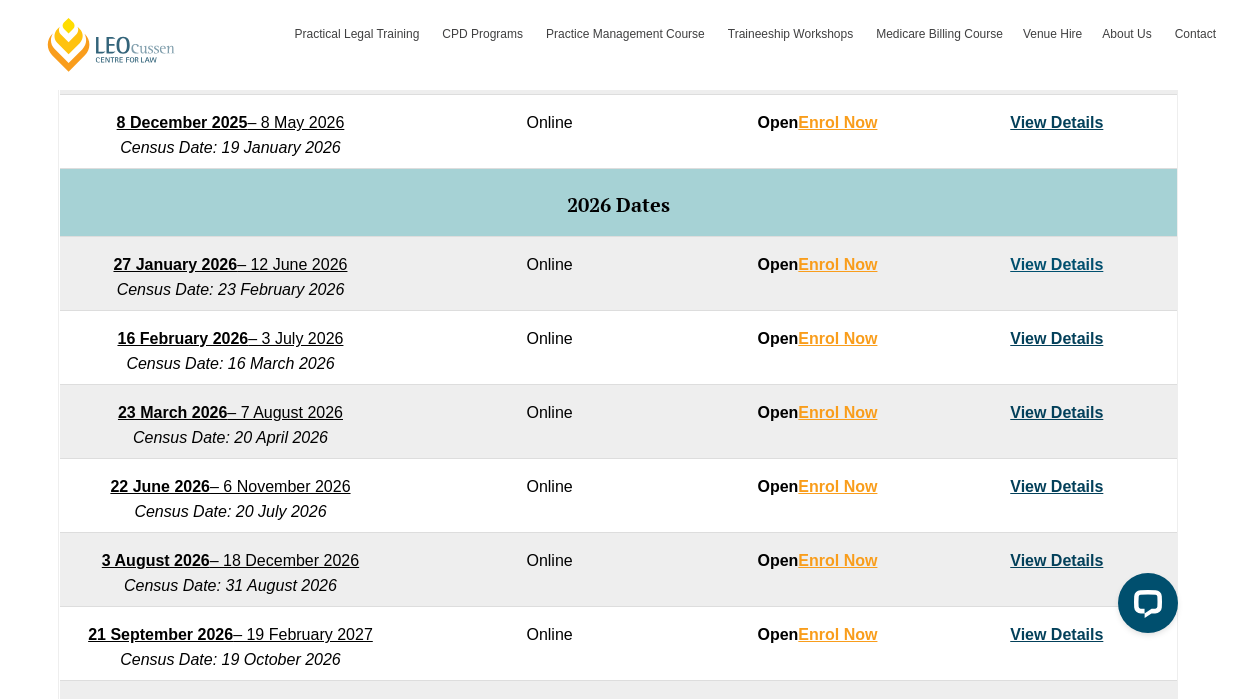 scroll, scrollTop: 1185, scrollLeft: 0, axis: vertical 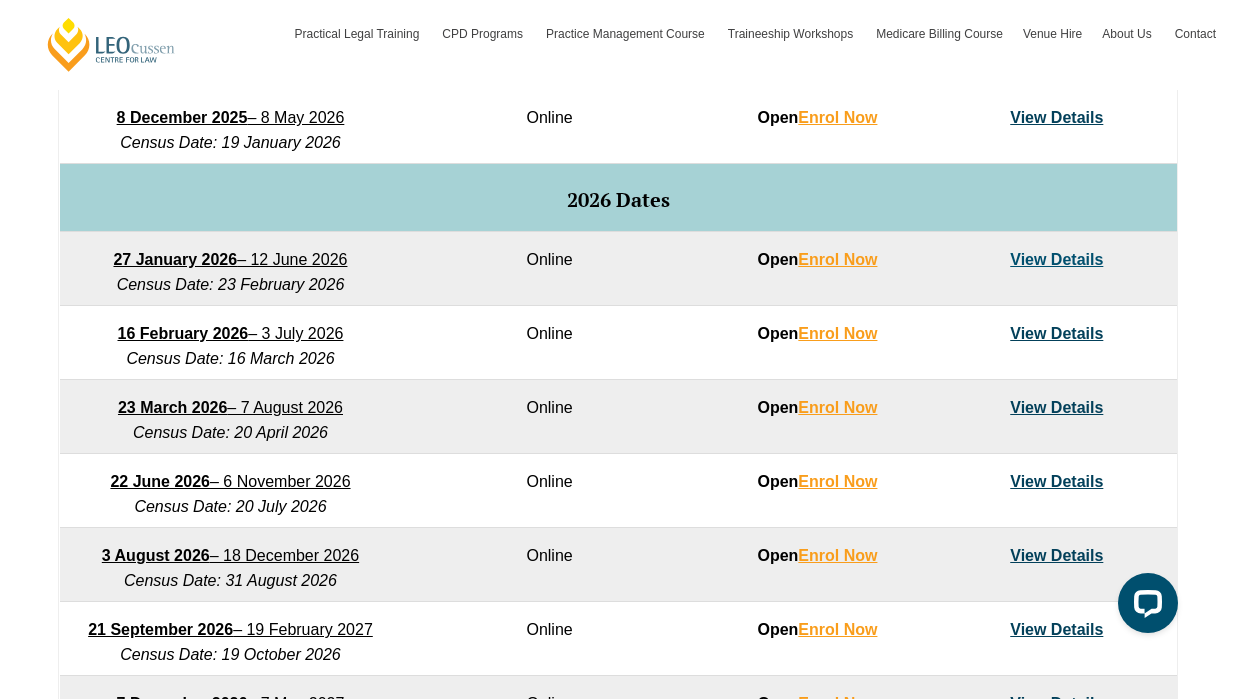click on "View Details" at bounding box center [1056, 333] 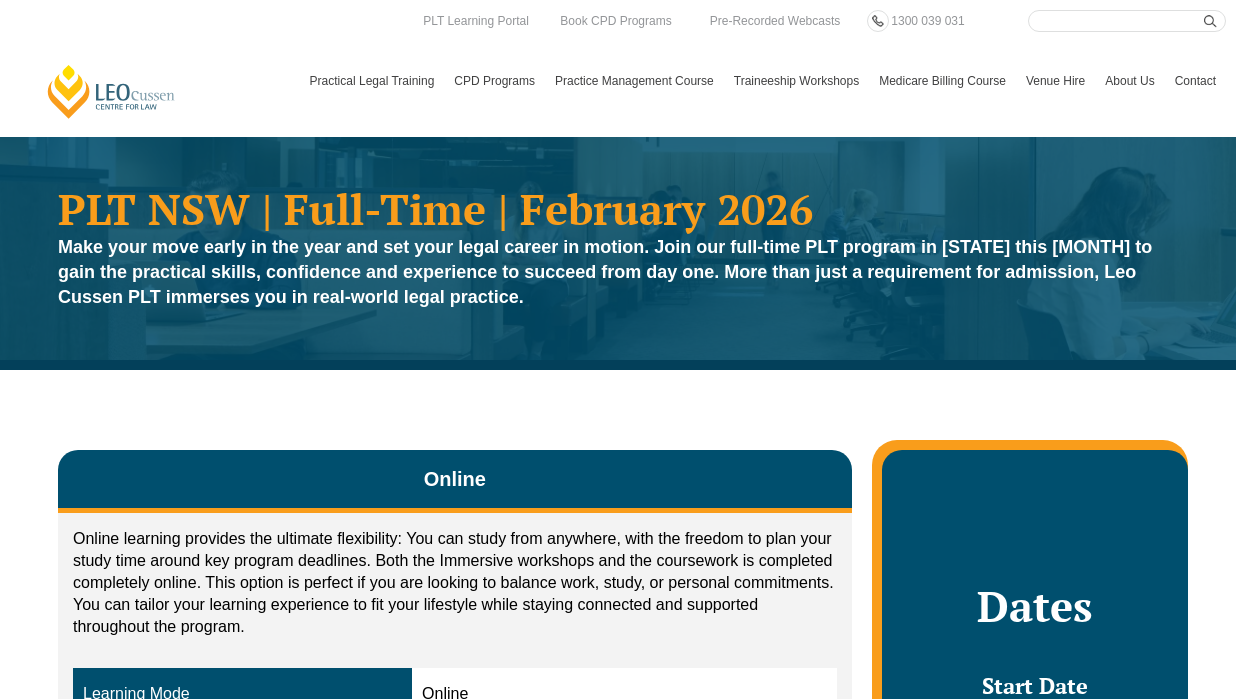 scroll, scrollTop: 0, scrollLeft: 0, axis: both 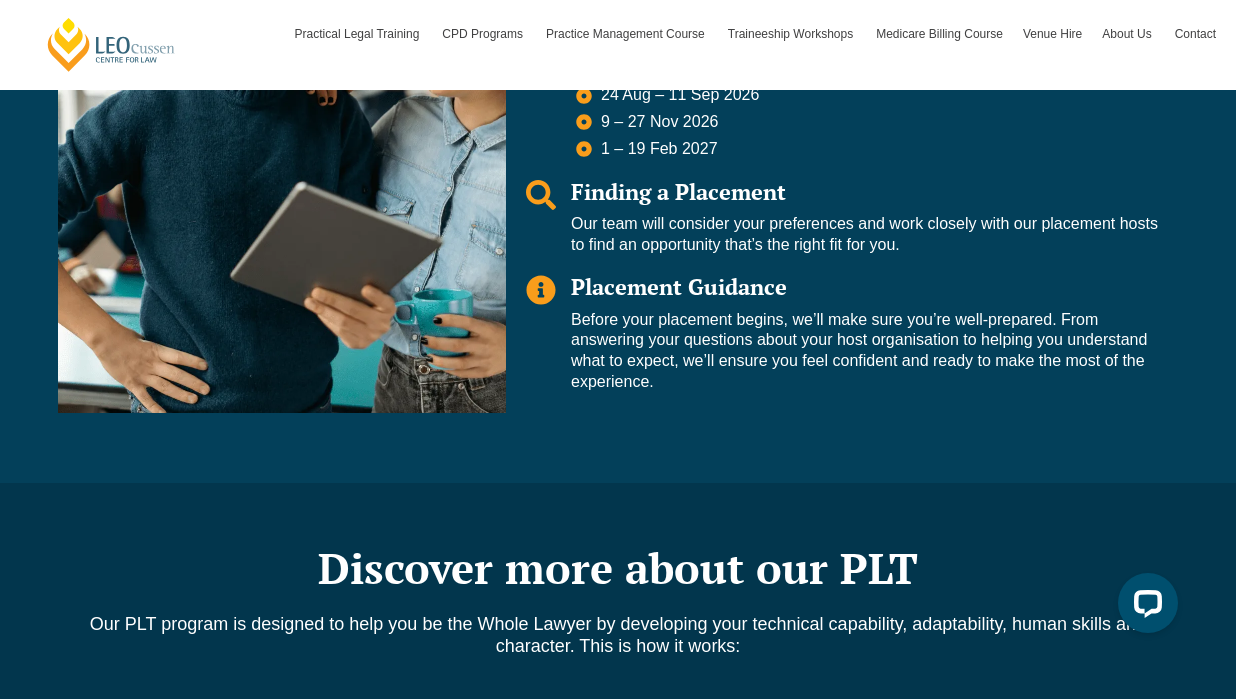 click 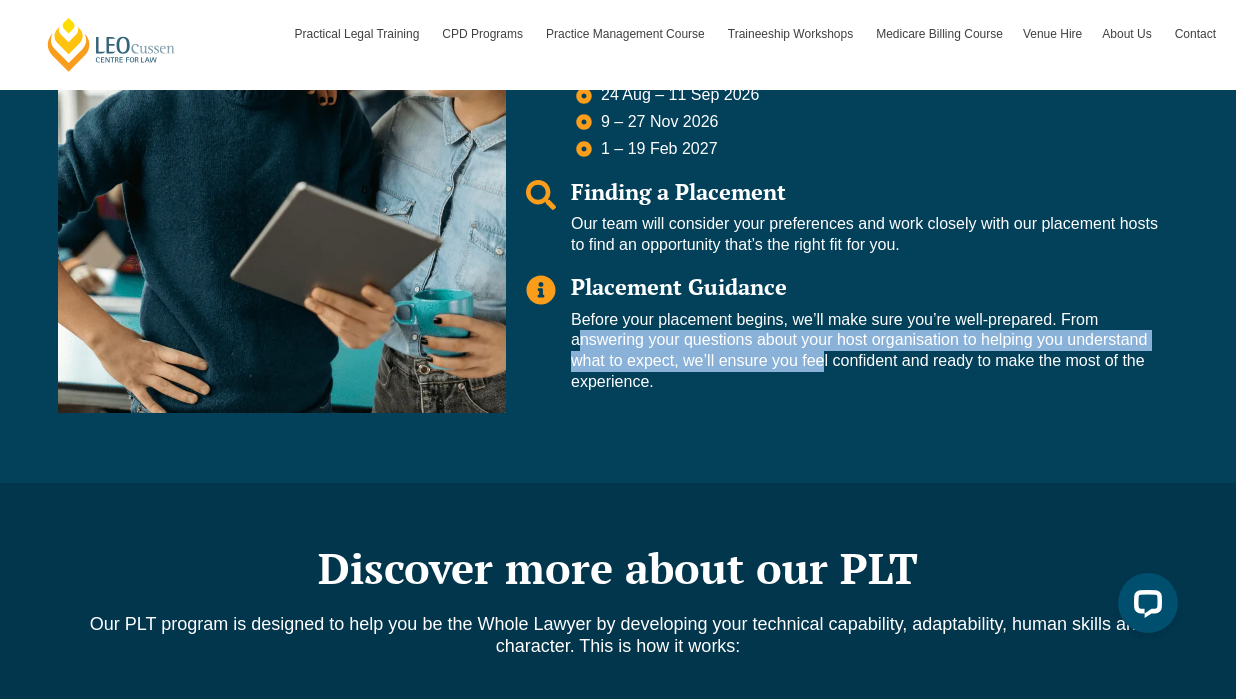 drag, startPoint x: 575, startPoint y: 339, endPoint x: 815, endPoint y: 367, distance: 241.6278 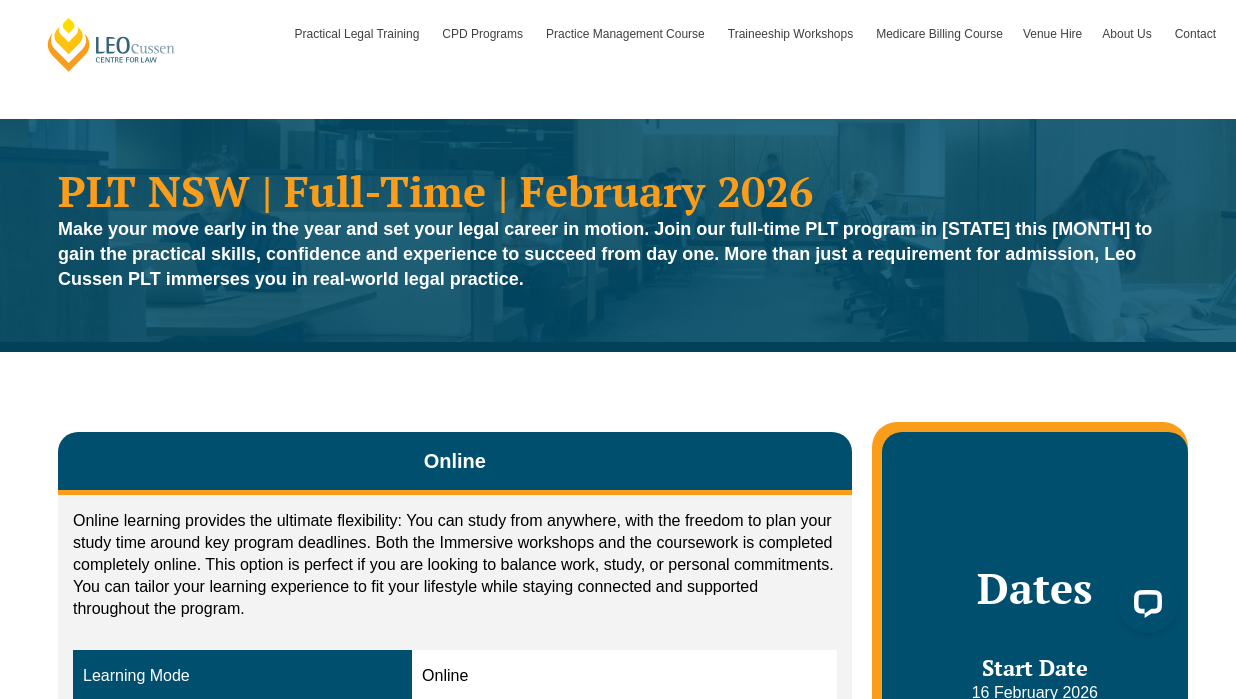scroll, scrollTop: 400, scrollLeft: 0, axis: vertical 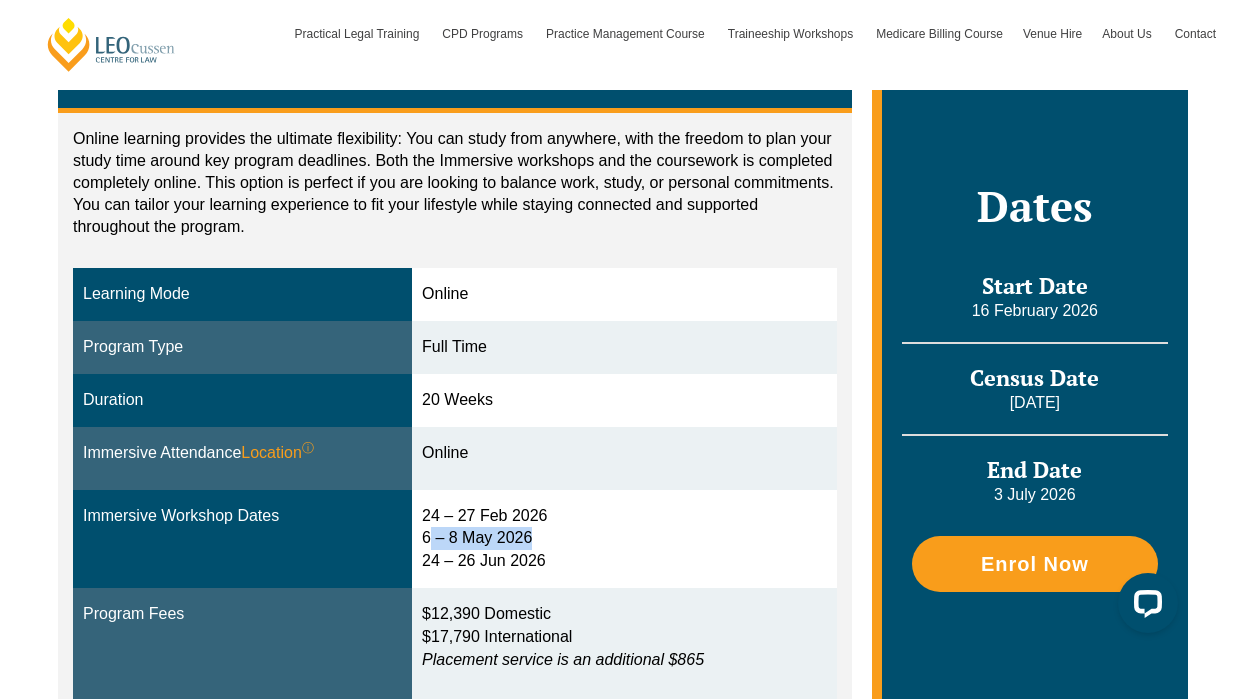 drag, startPoint x: 427, startPoint y: 536, endPoint x: 531, endPoint y: 541, distance: 104.120125 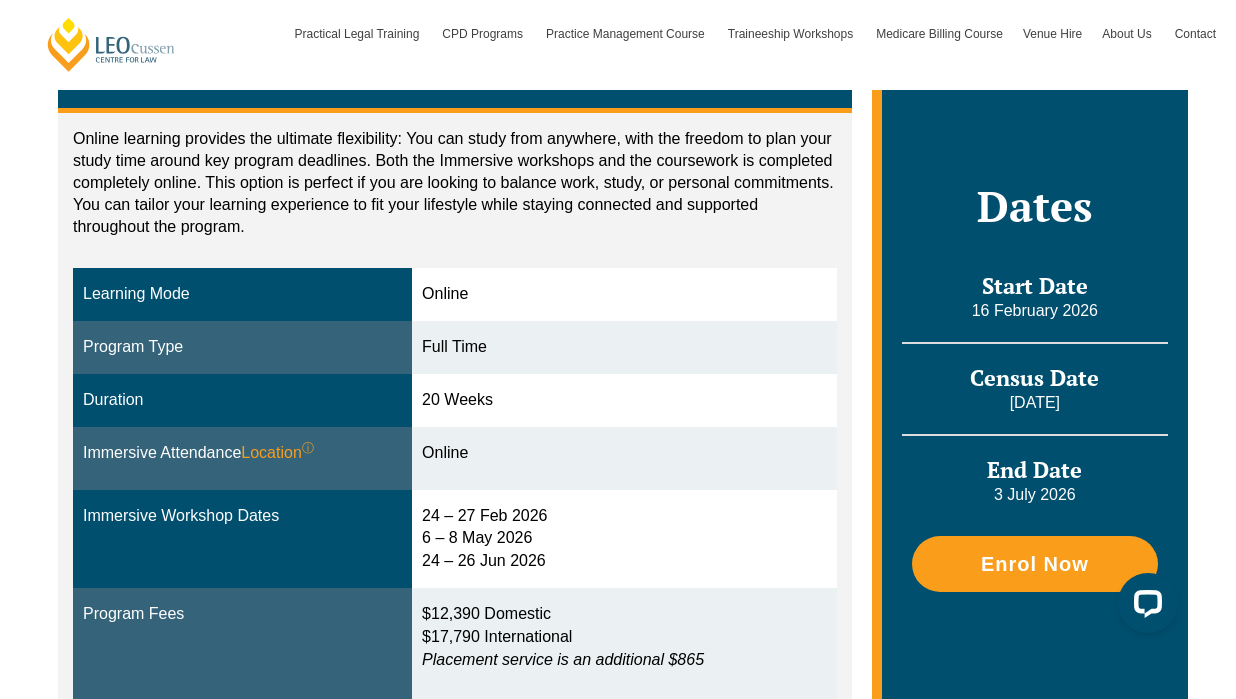 click on "24 – 27 Feb 2026  6 – 8 May 2026  24 – 26 Jun 2026" at bounding box center (624, 539) 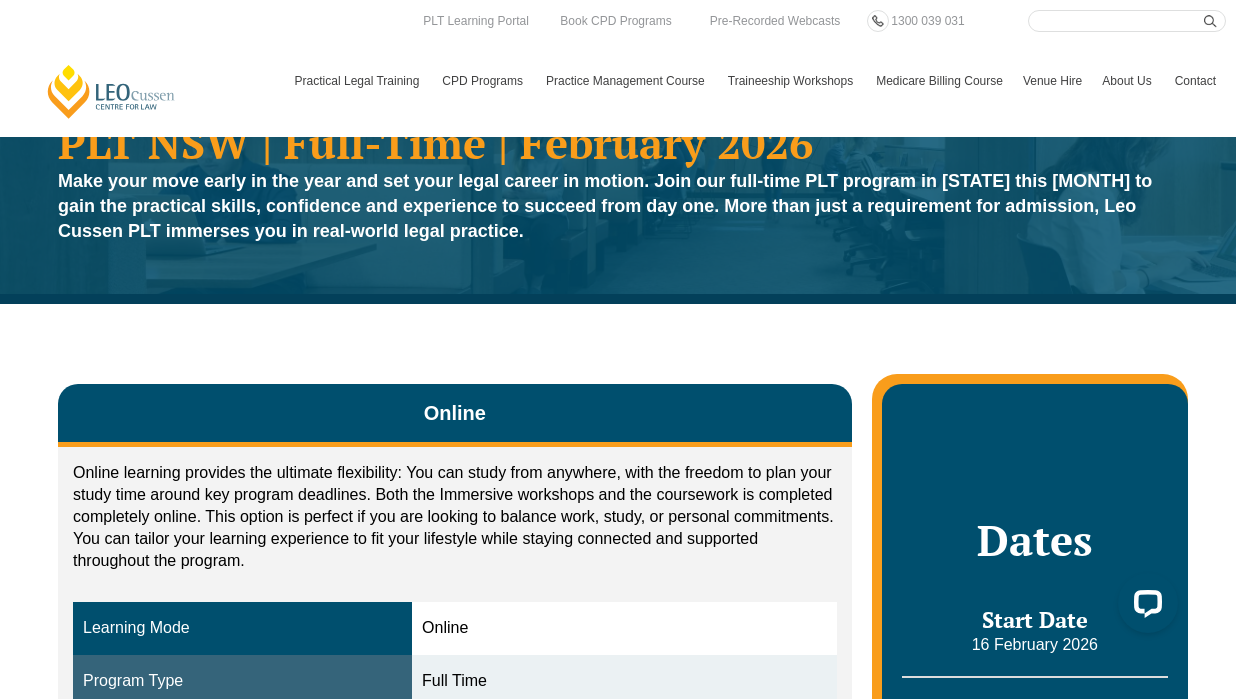 scroll, scrollTop: 0, scrollLeft: 0, axis: both 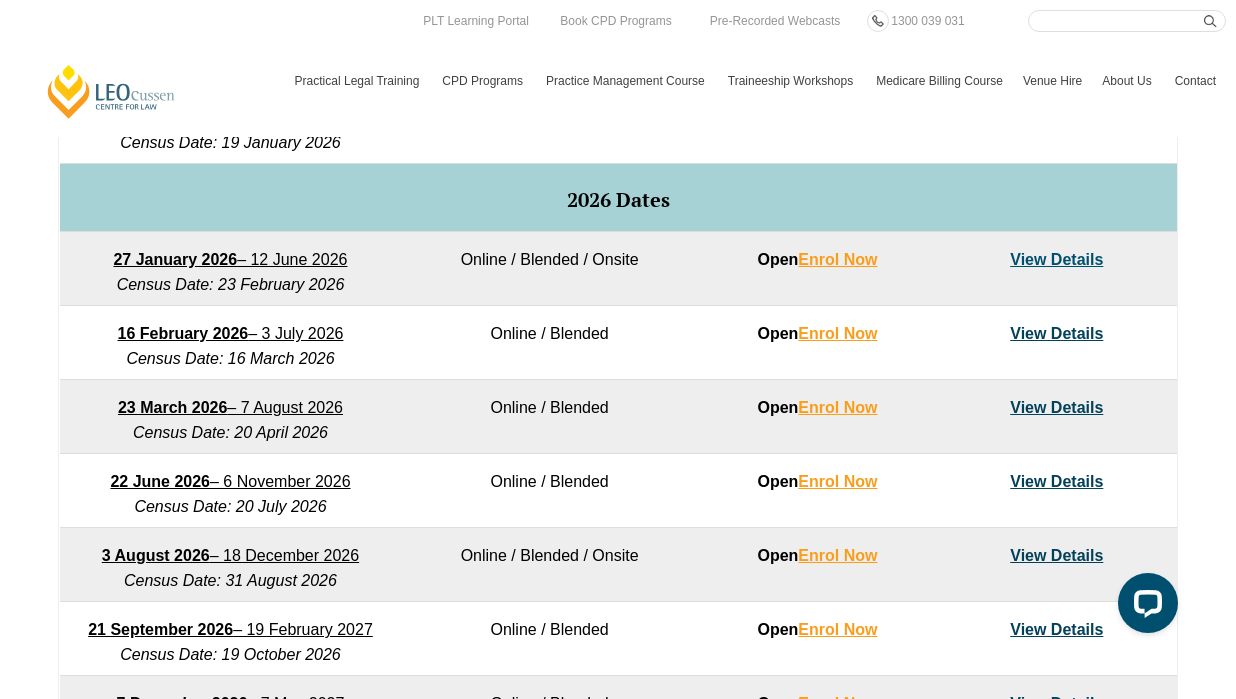 click on "View Details" at bounding box center (1056, 259) 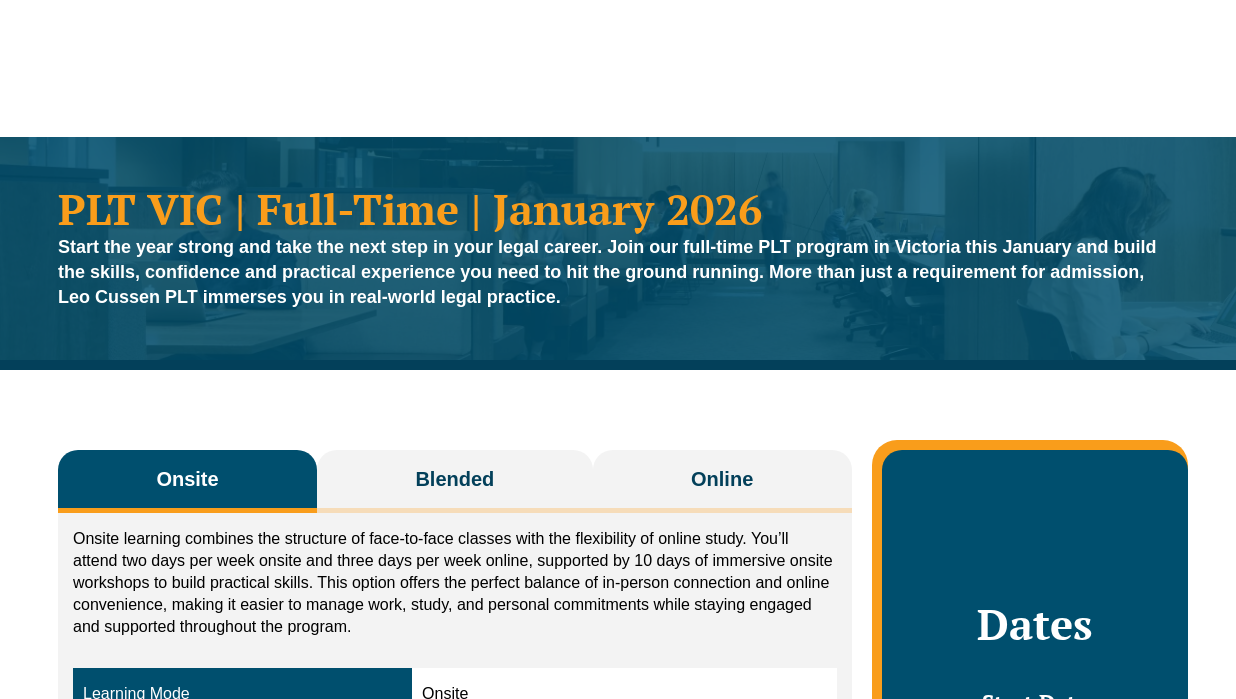 scroll, scrollTop: 0, scrollLeft: 0, axis: both 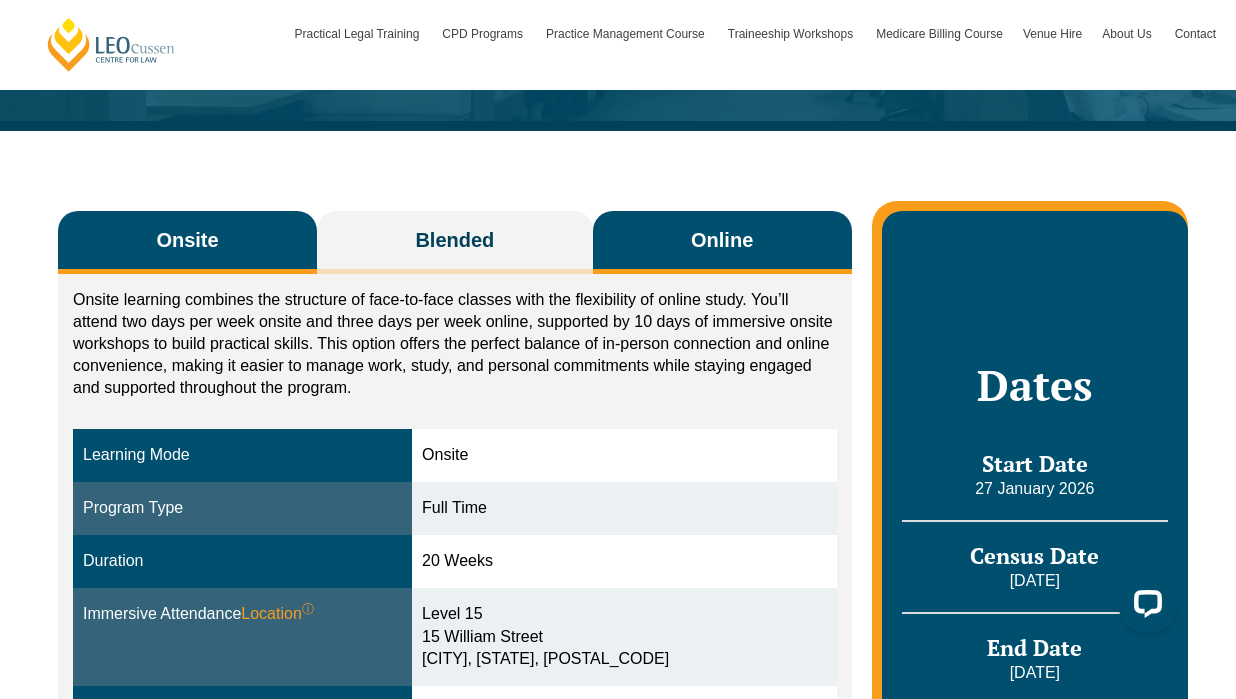 click on "Online" at bounding box center [722, 240] 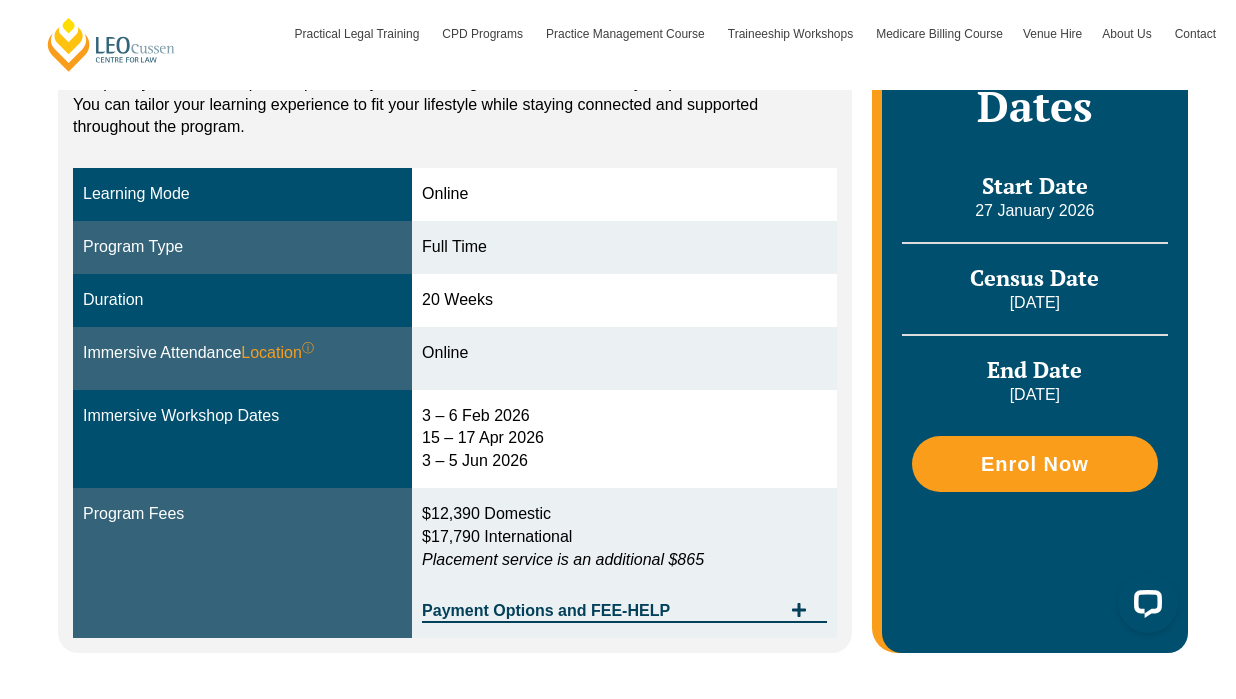 scroll, scrollTop: 503, scrollLeft: 0, axis: vertical 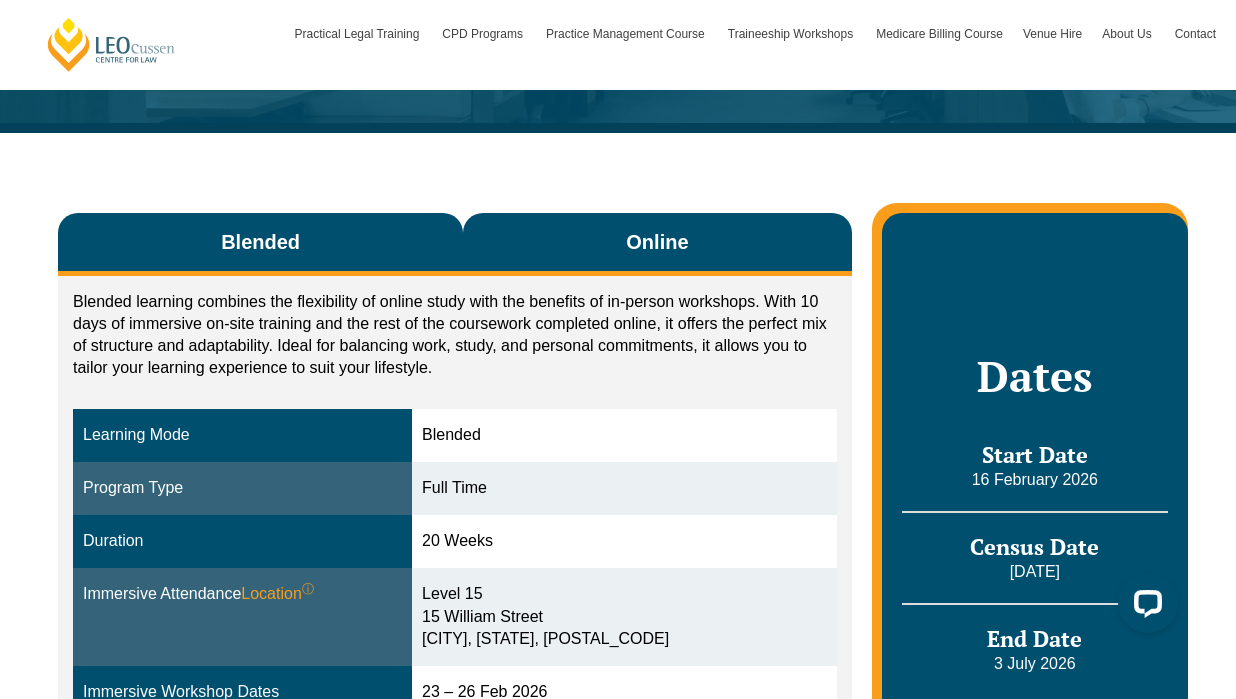 click on "Online" at bounding box center [657, 242] 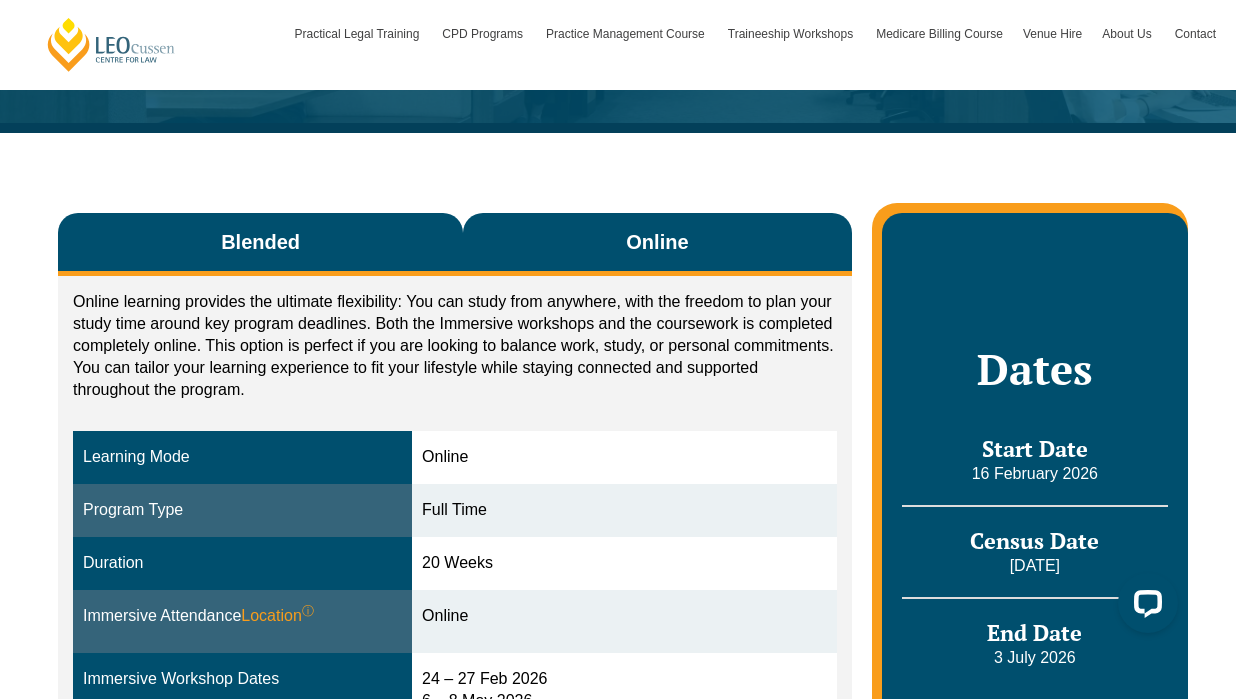 click on "Blended" at bounding box center [260, 244] 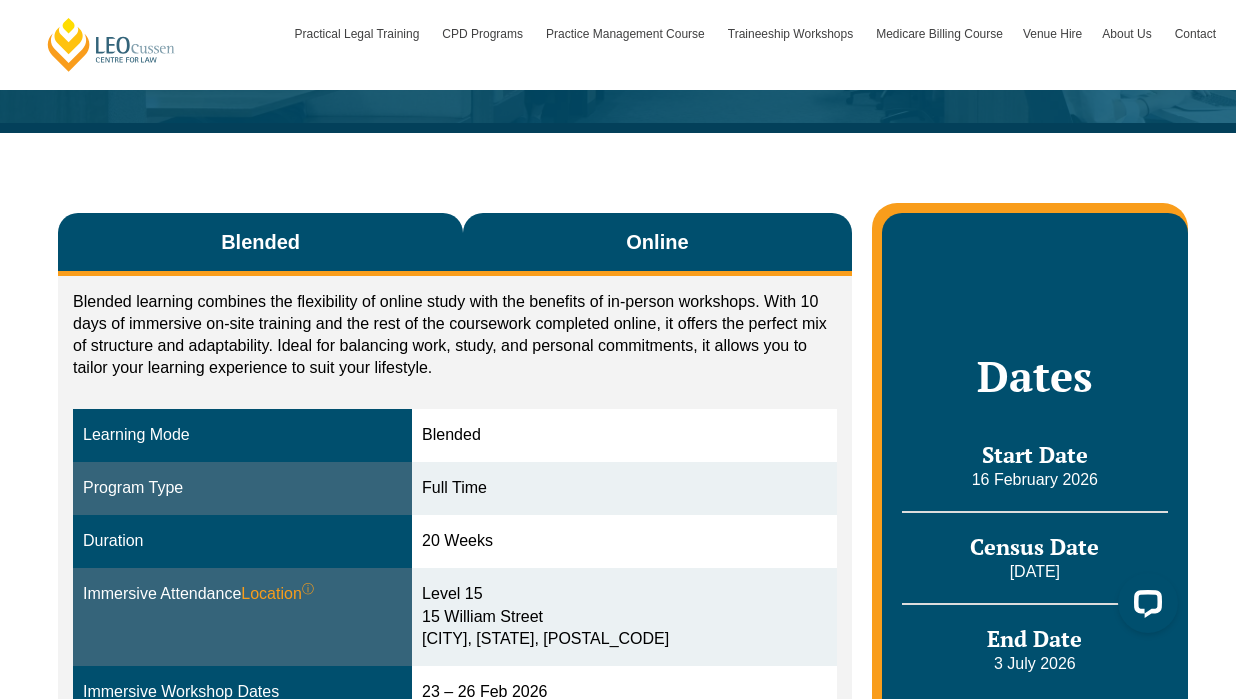 click on "Online" at bounding box center [657, 244] 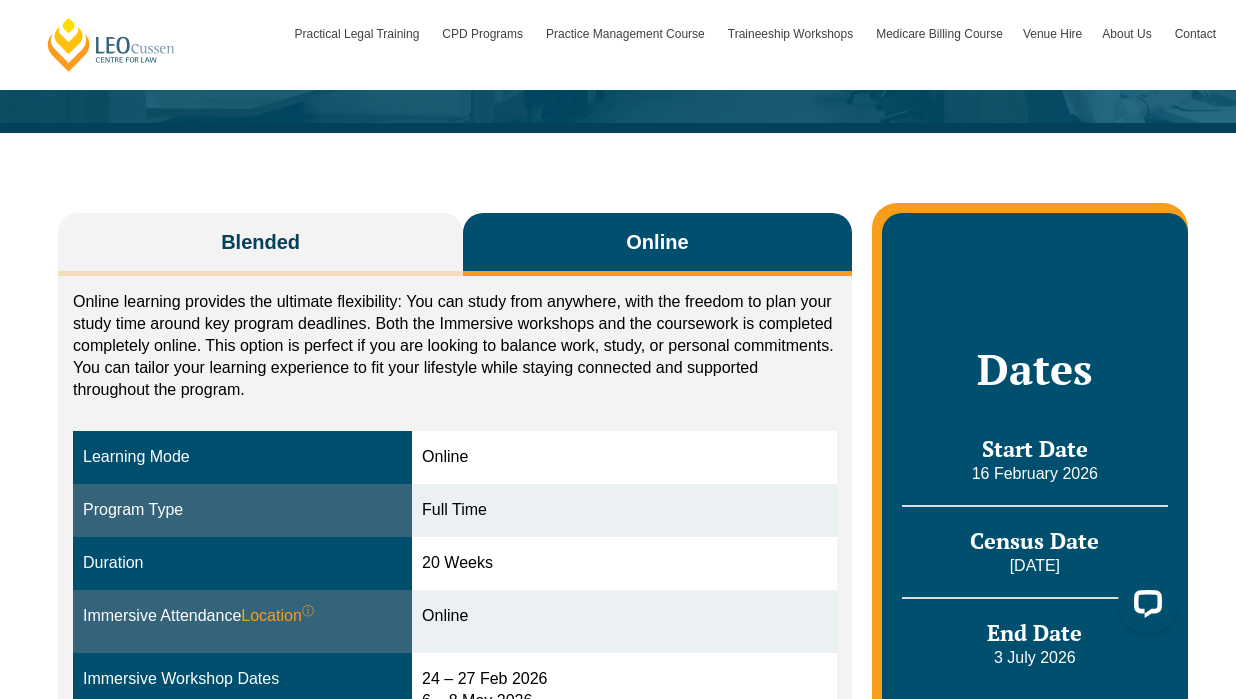 scroll, scrollTop: 715, scrollLeft: 0, axis: vertical 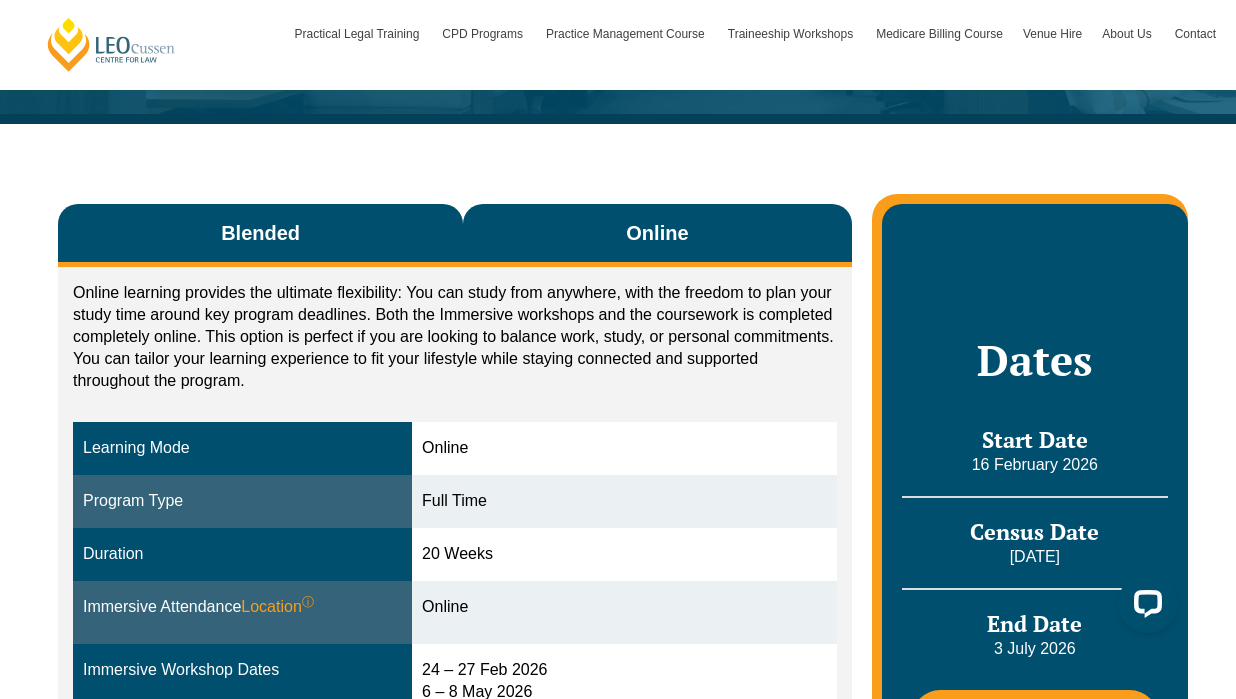 click on "Blended" at bounding box center [260, 235] 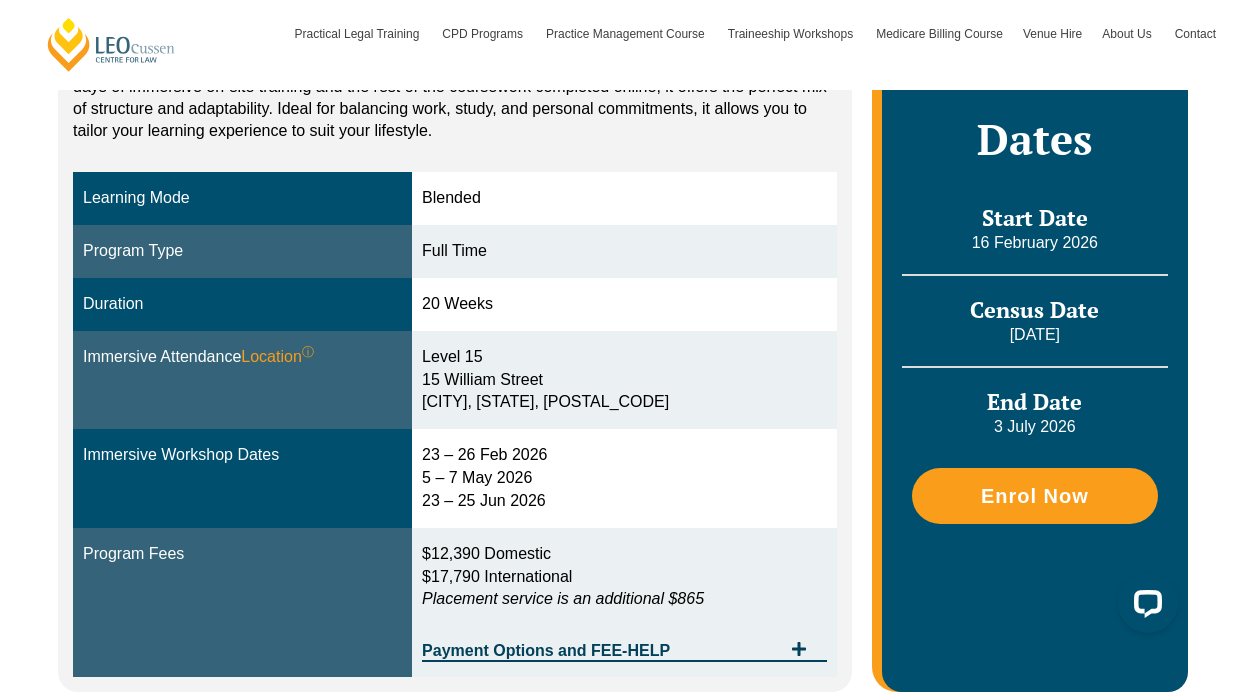 scroll, scrollTop: 245, scrollLeft: 0, axis: vertical 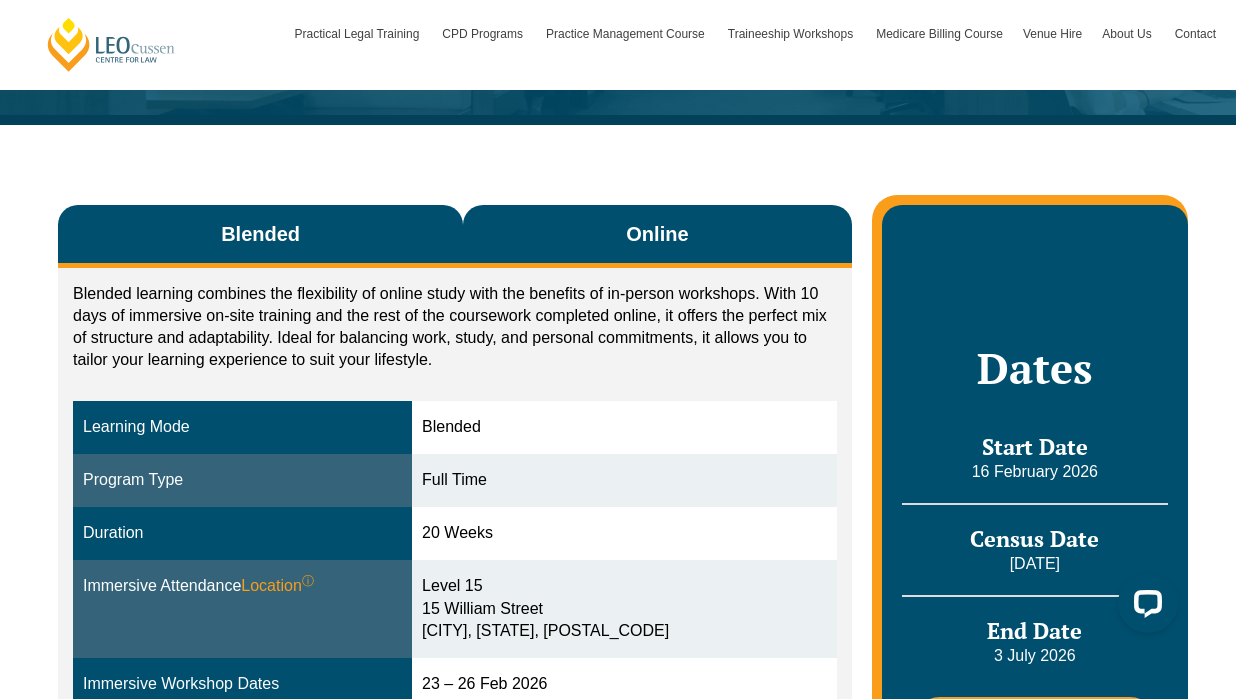 click on "Online" at bounding box center (657, 236) 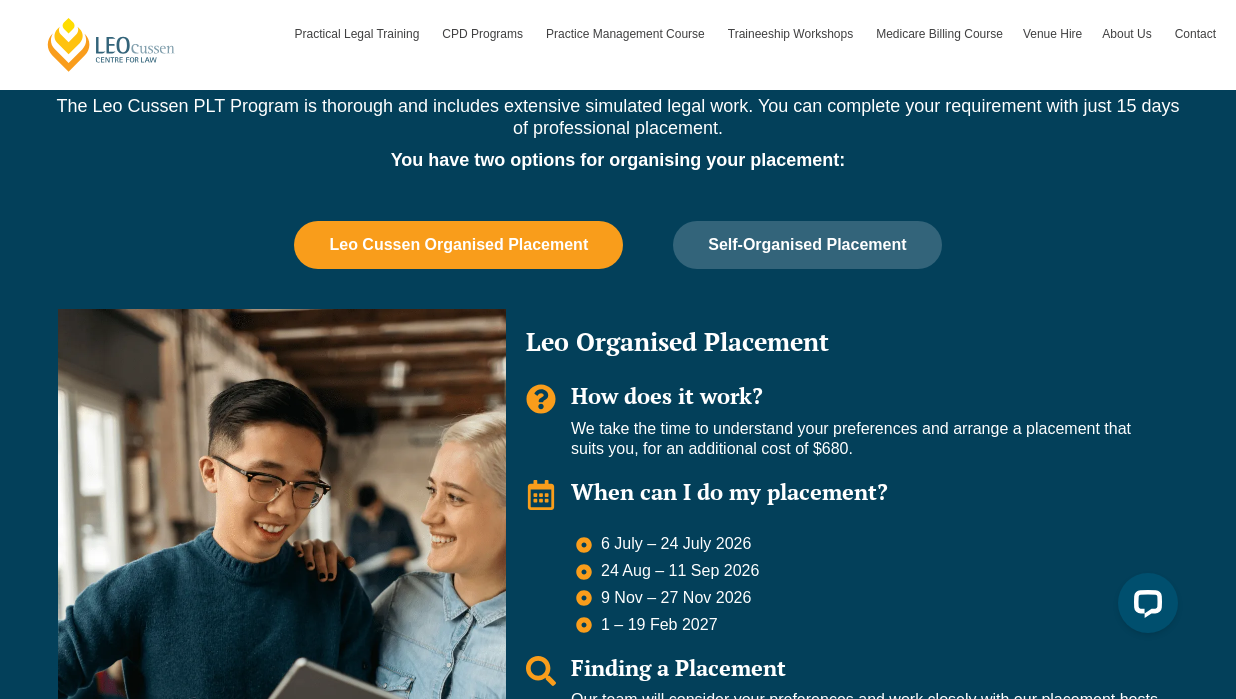 scroll, scrollTop: 1329, scrollLeft: 0, axis: vertical 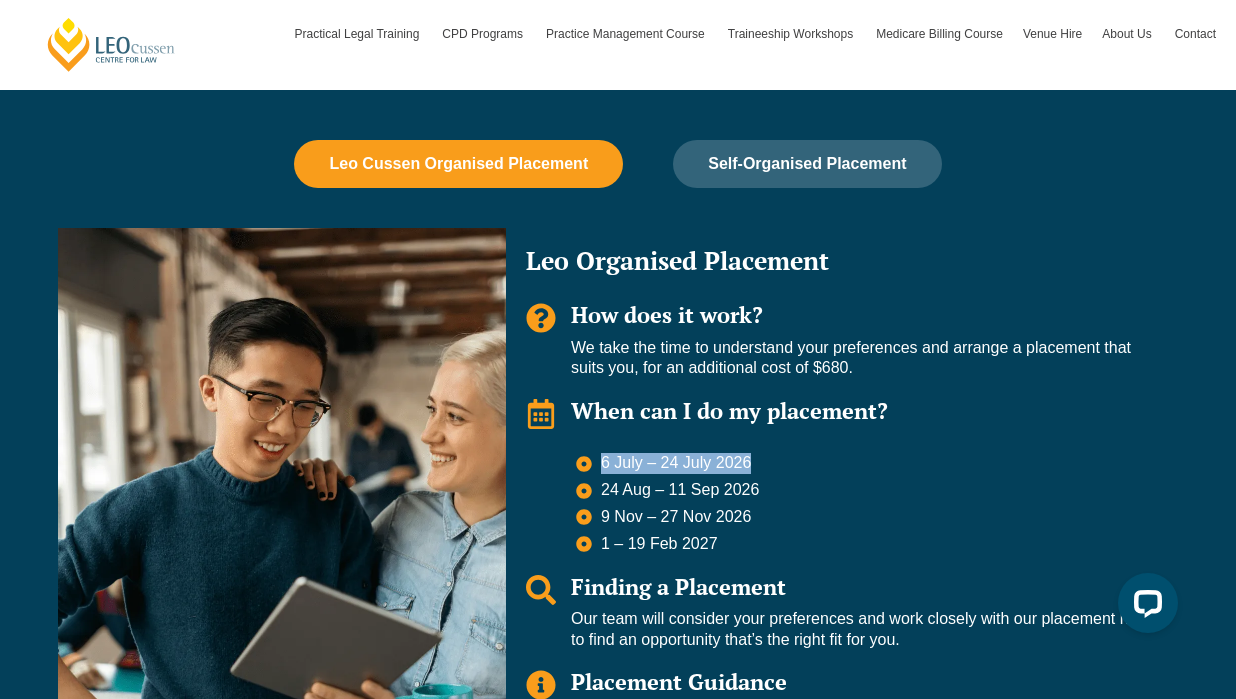 drag, startPoint x: 601, startPoint y: 466, endPoint x: 969, endPoint y: 465, distance: 368.00137 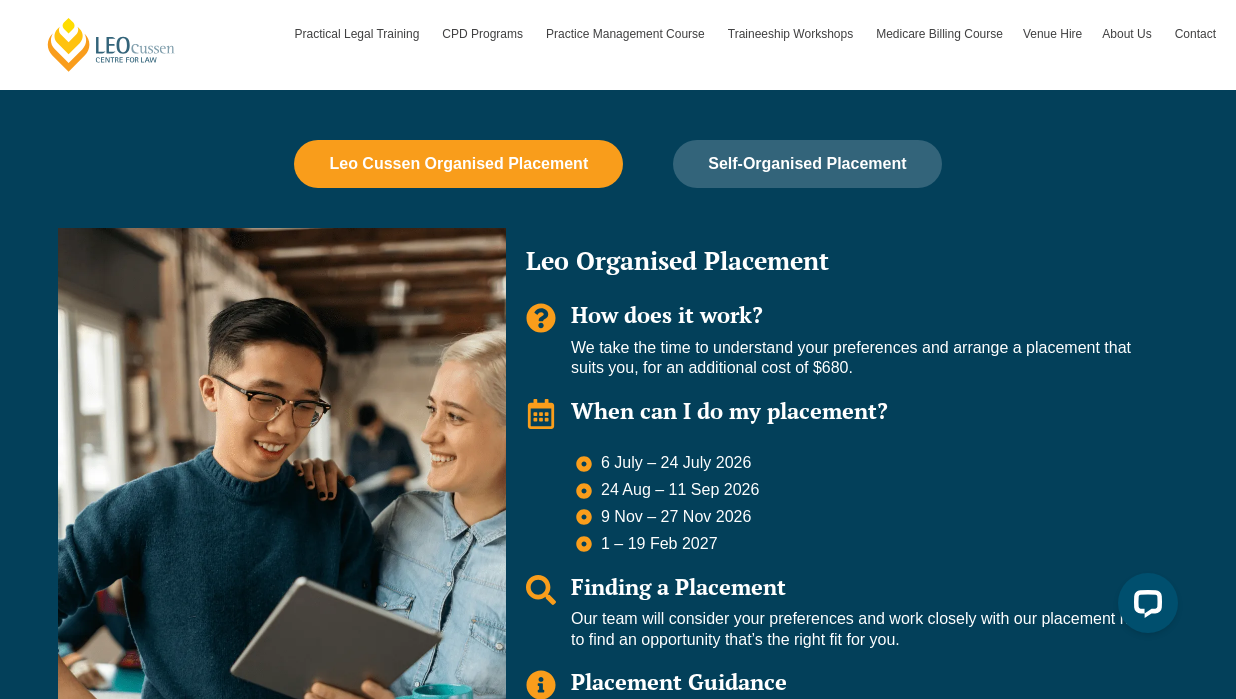click on "6 July – 24 July 2026" at bounding box center (867, 465) 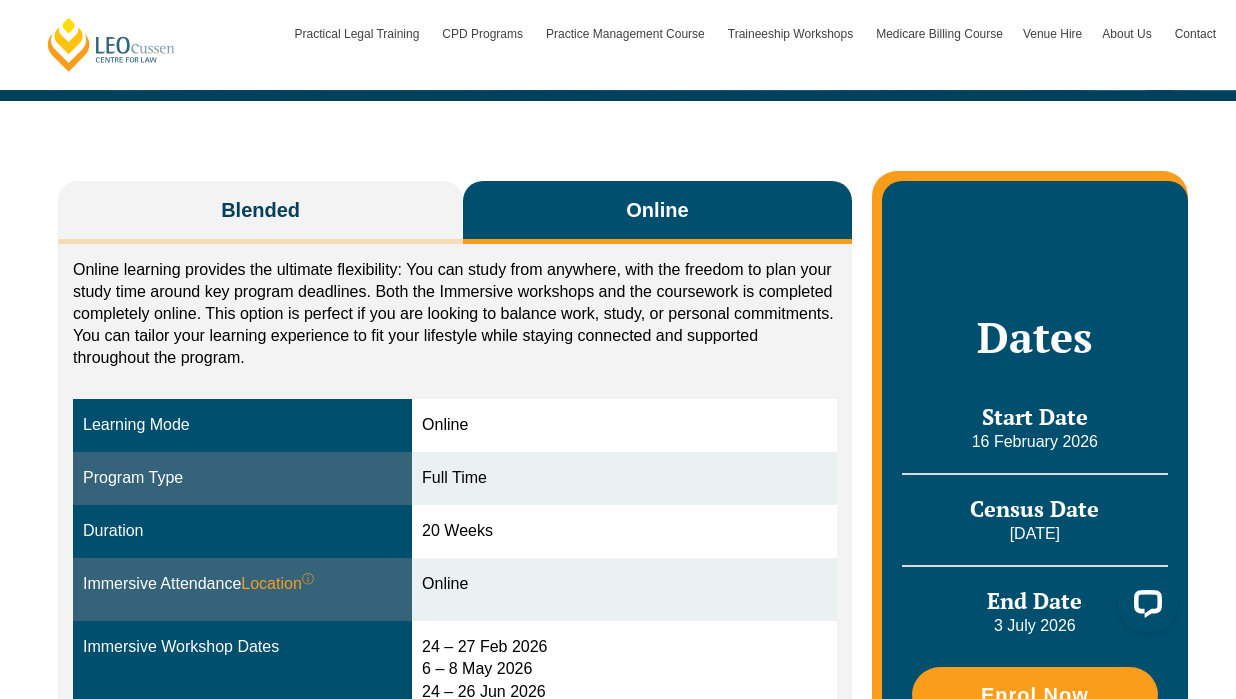 scroll, scrollTop: 444, scrollLeft: 0, axis: vertical 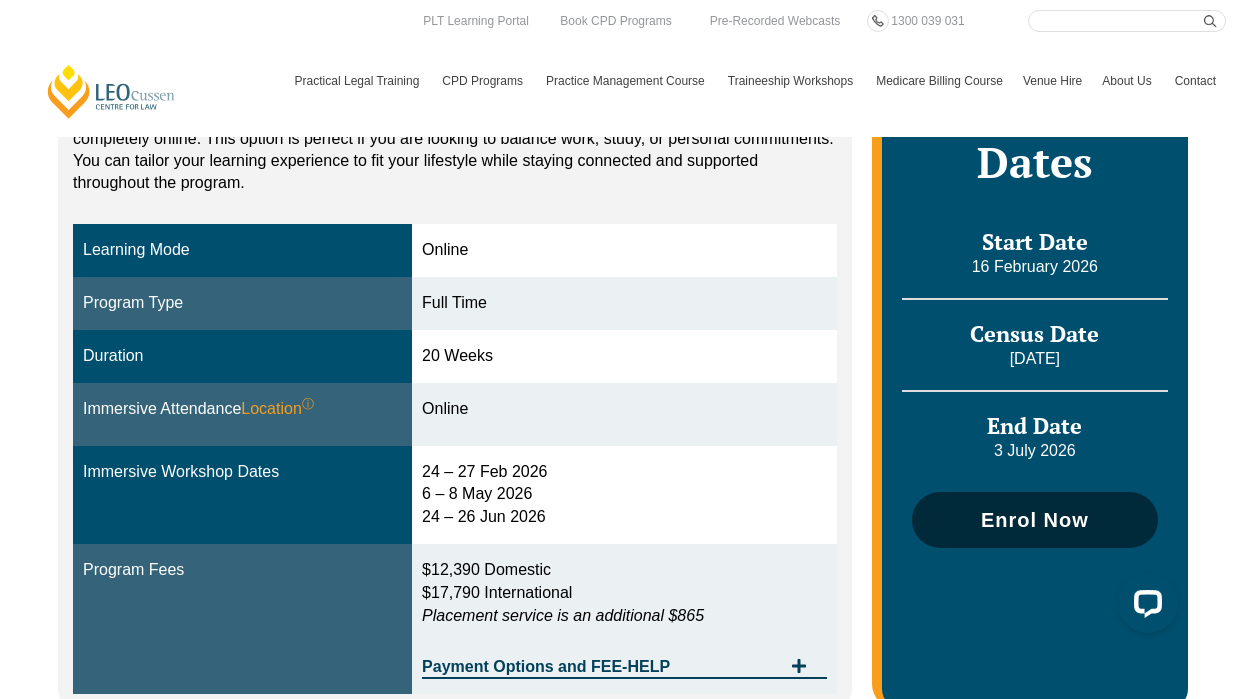 click on "Enrol Now" at bounding box center [1035, 520] 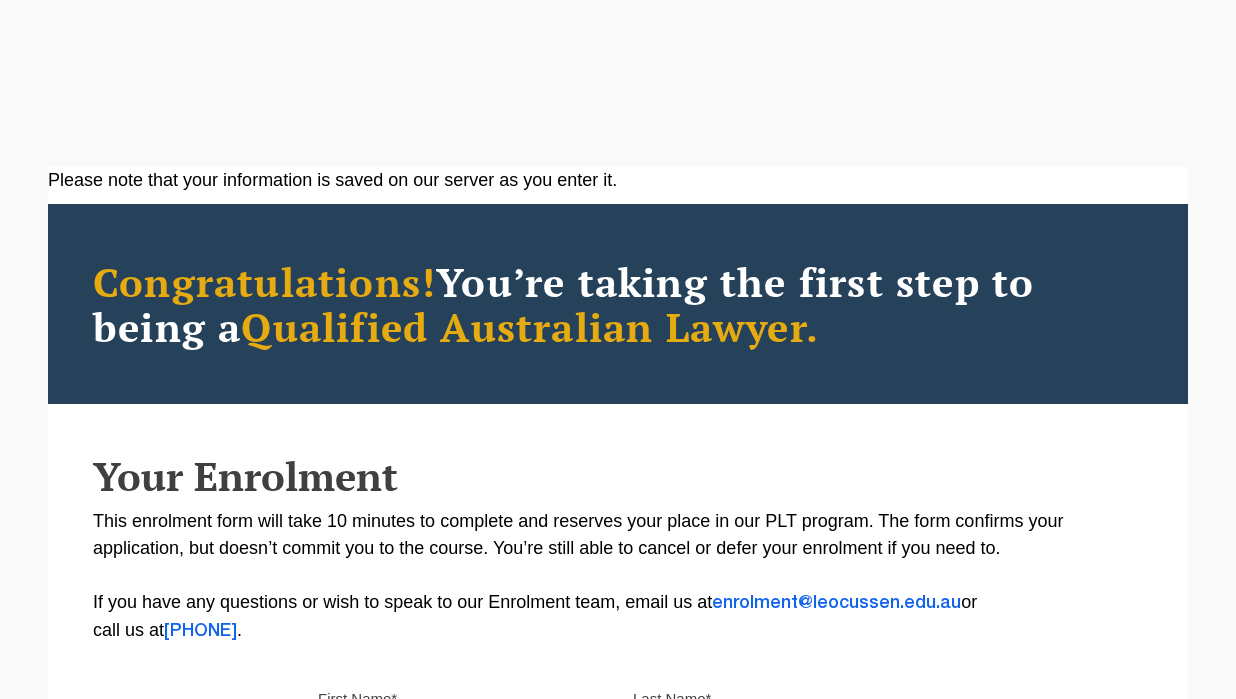 scroll, scrollTop: 0, scrollLeft: 0, axis: both 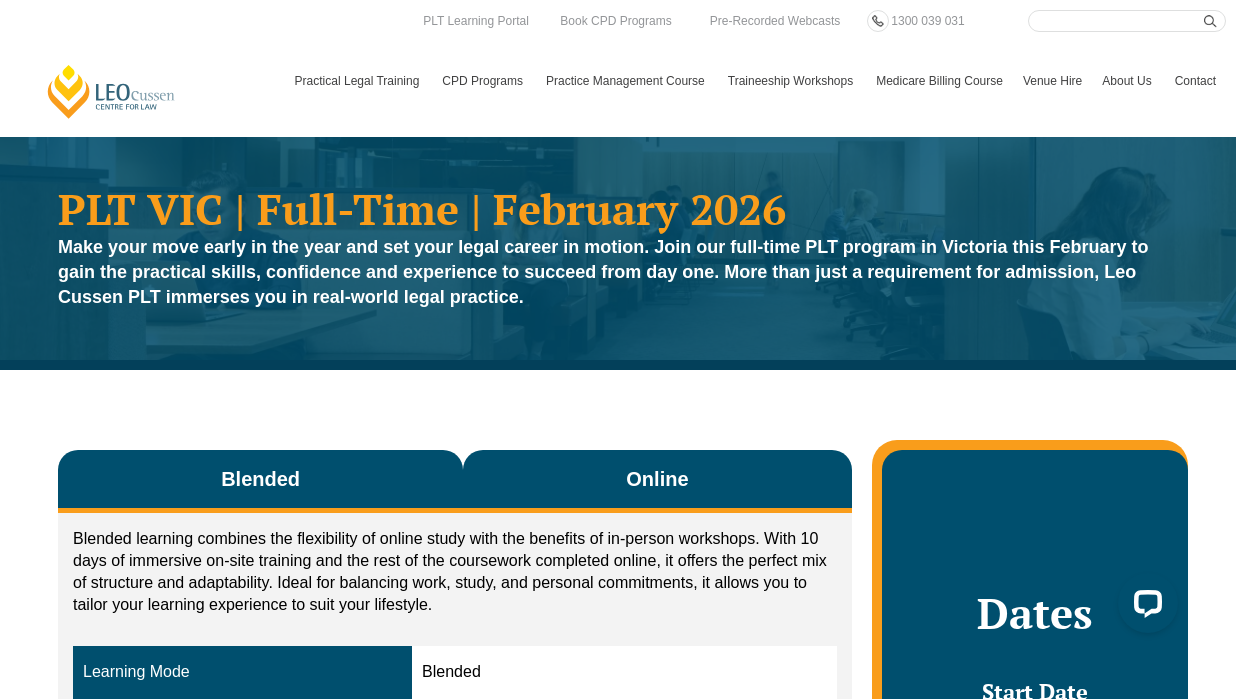 click on "Online" at bounding box center (657, 481) 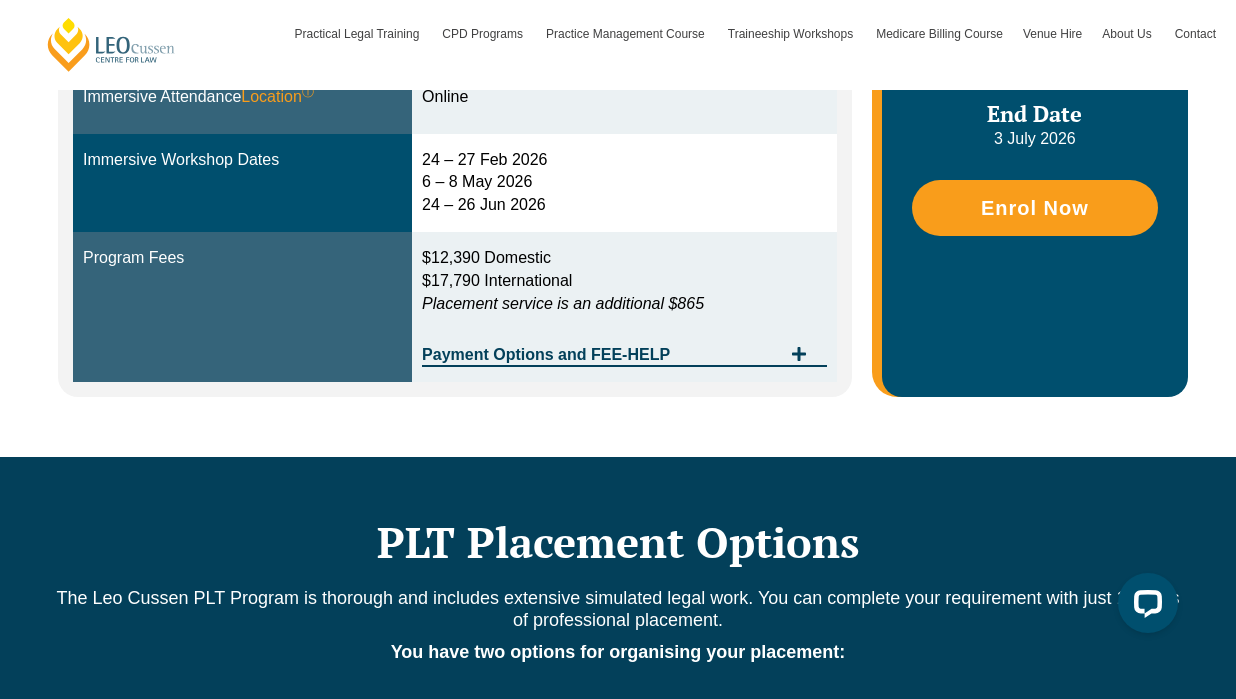 scroll, scrollTop: 759, scrollLeft: 0, axis: vertical 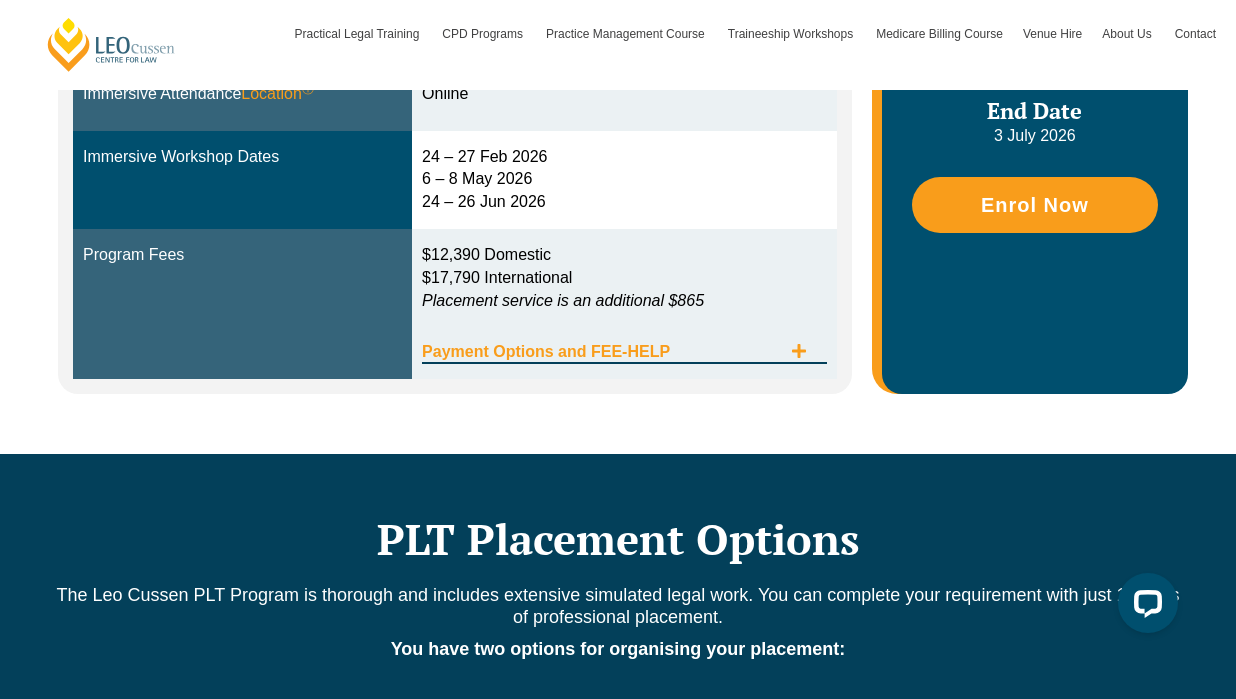 click 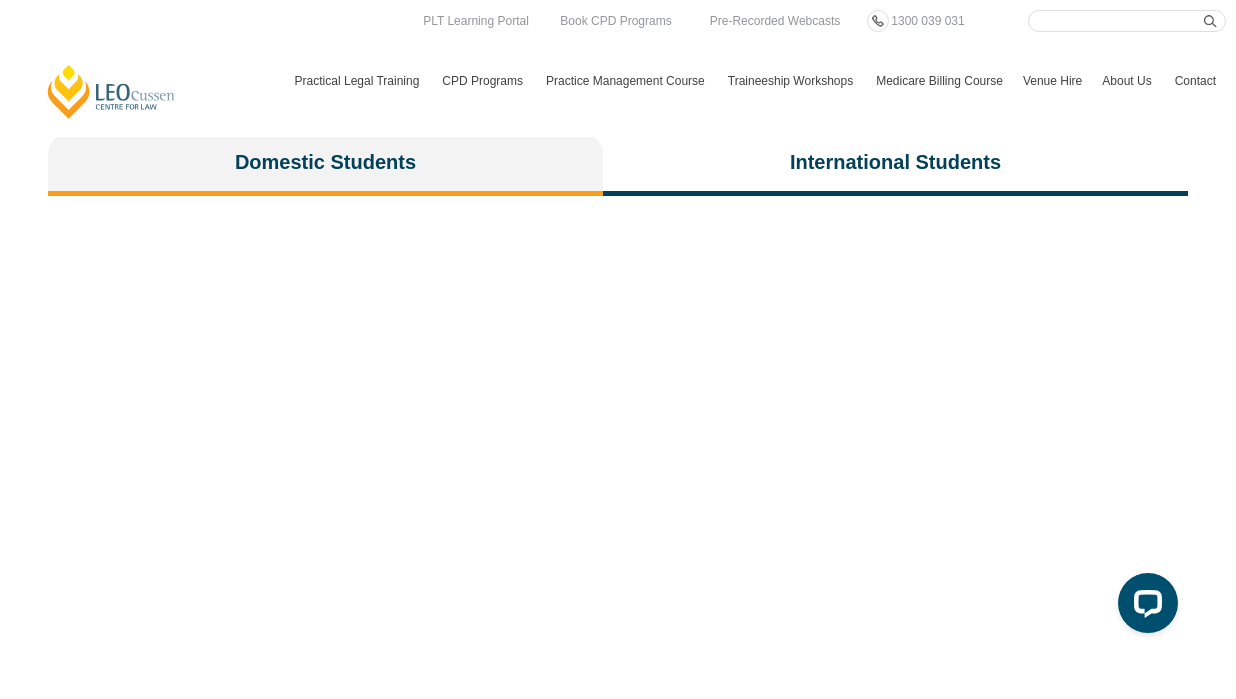 scroll, scrollTop: 4569, scrollLeft: 0, axis: vertical 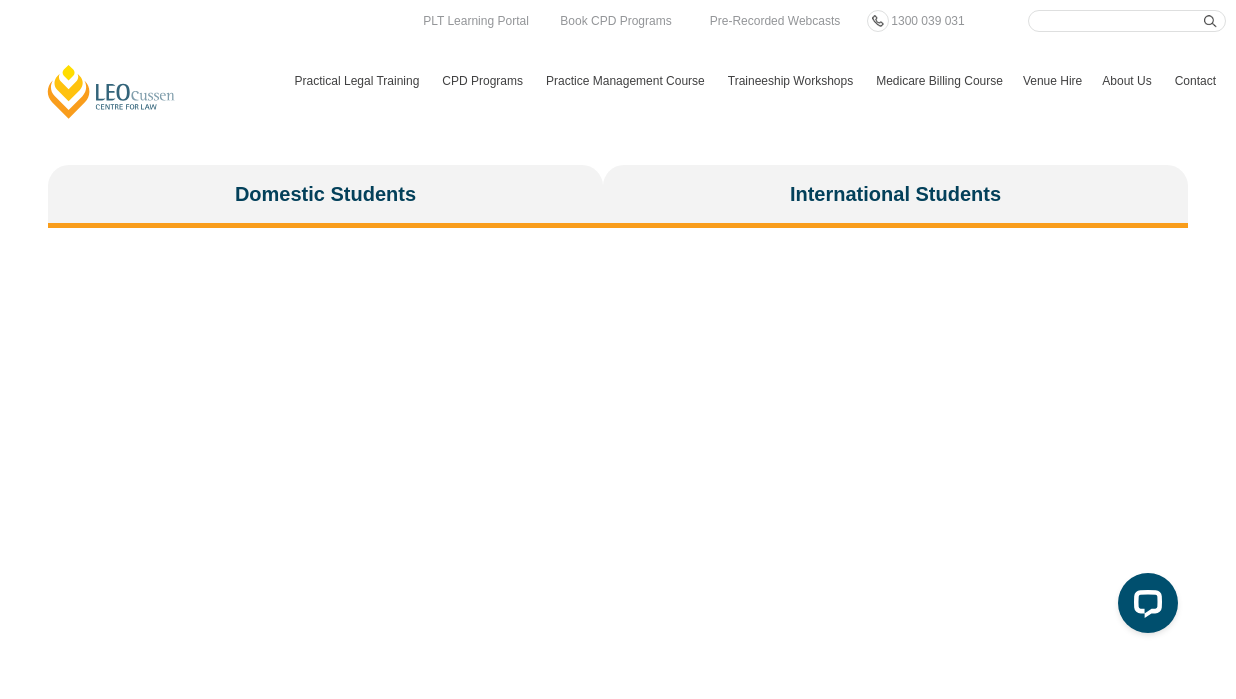 click on "International Students" at bounding box center (895, 194) 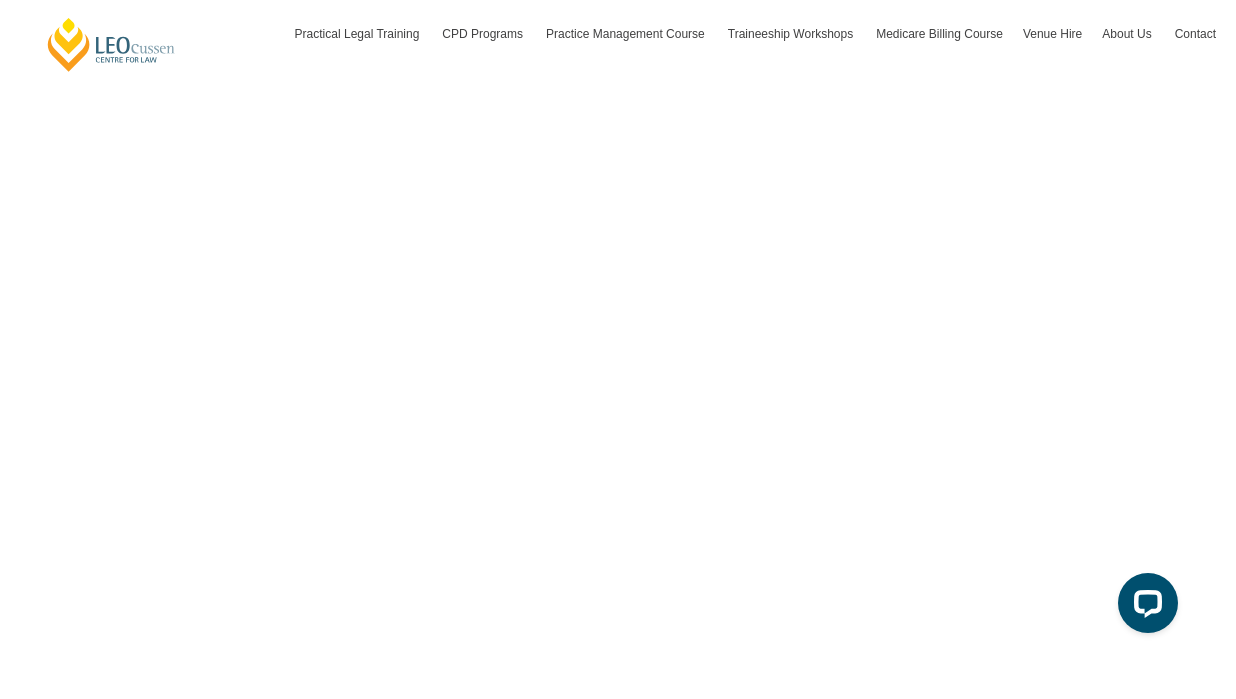scroll, scrollTop: 5079, scrollLeft: 0, axis: vertical 